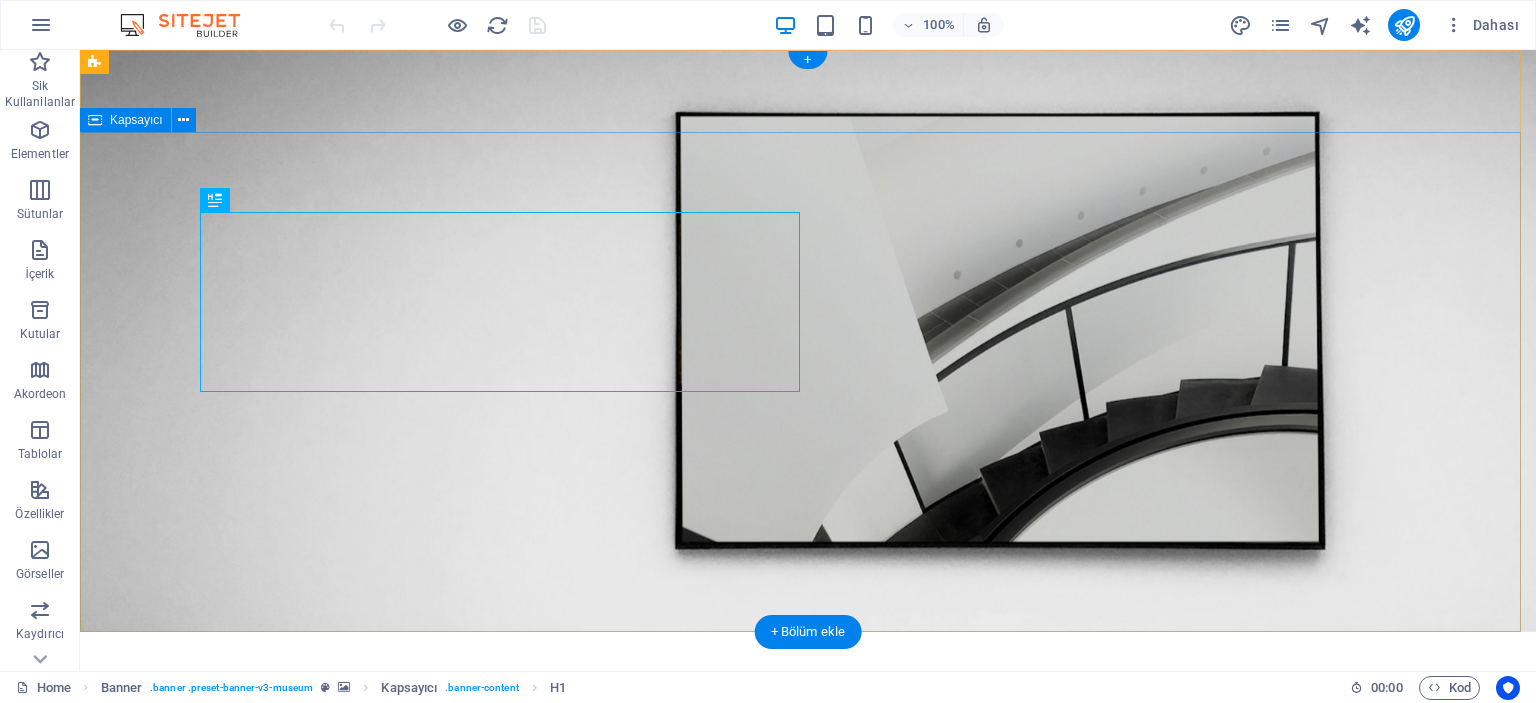 scroll, scrollTop: 0, scrollLeft: 0, axis: both 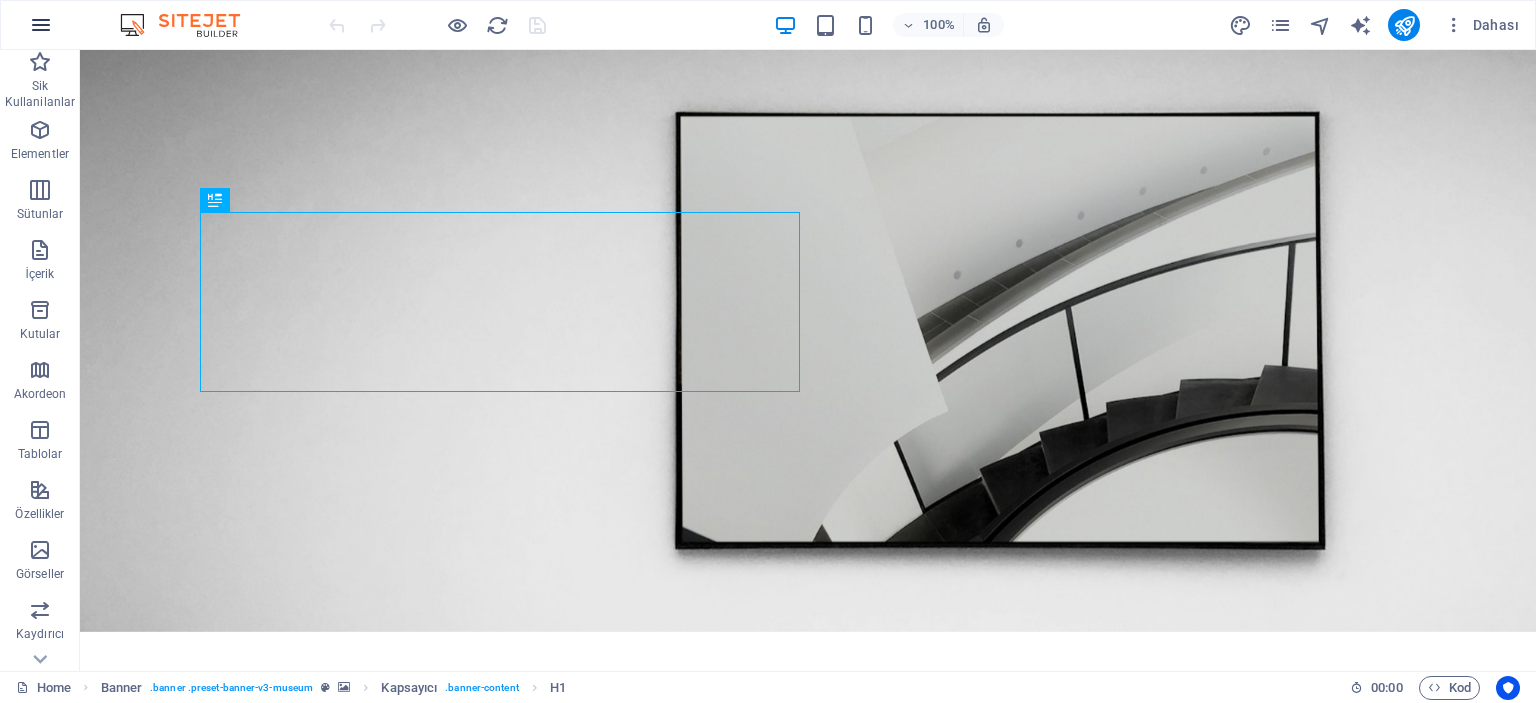 click at bounding box center [41, 25] 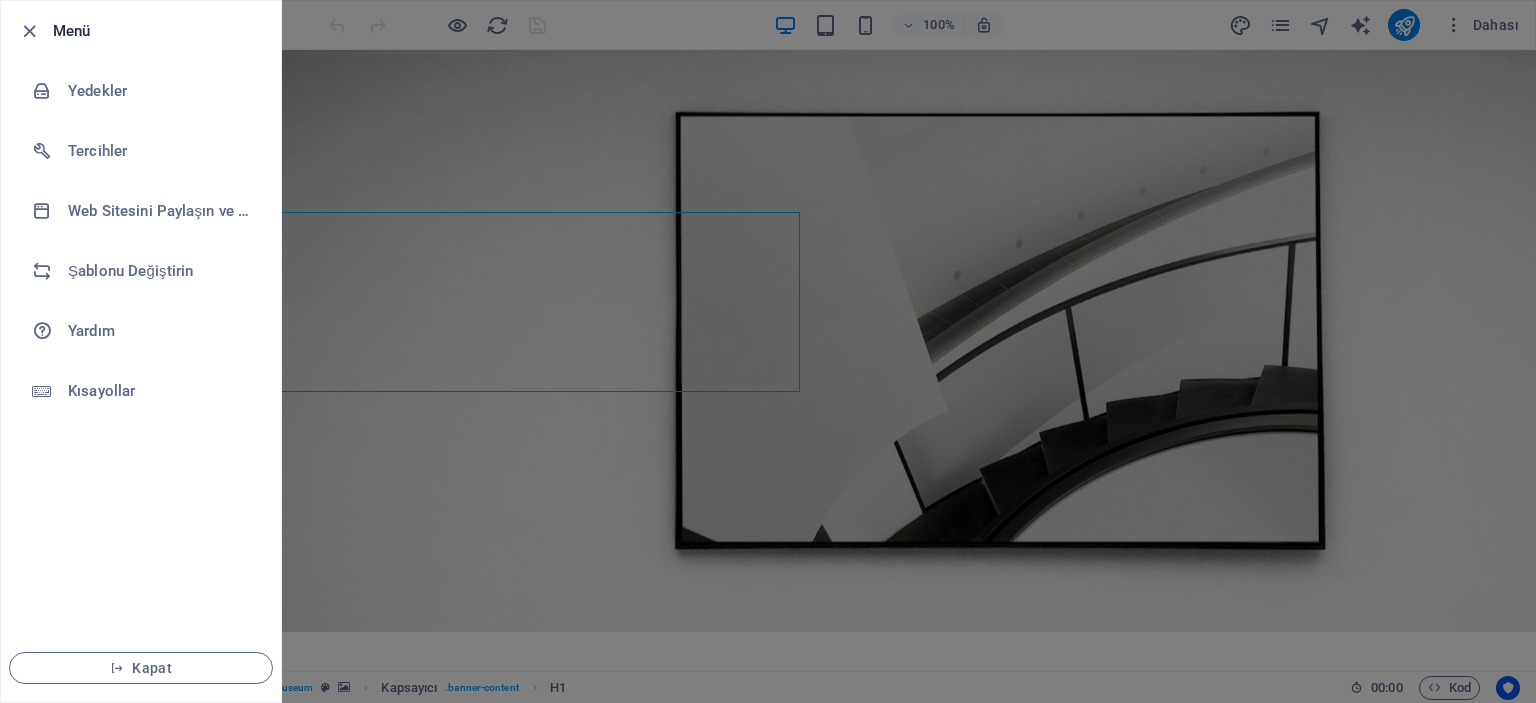click at bounding box center (768, 351) 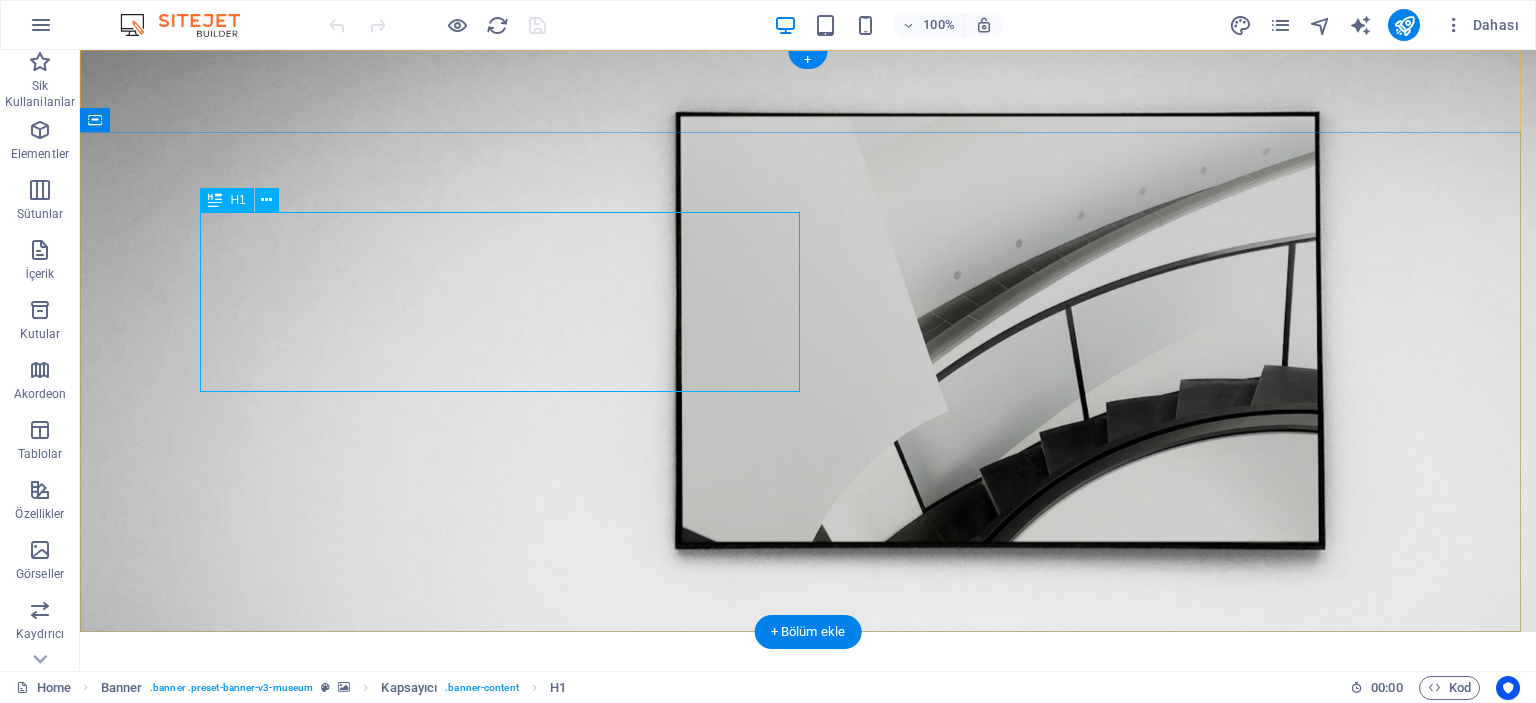 click on "The best art exhibitions" at bounding box center [808, 910] 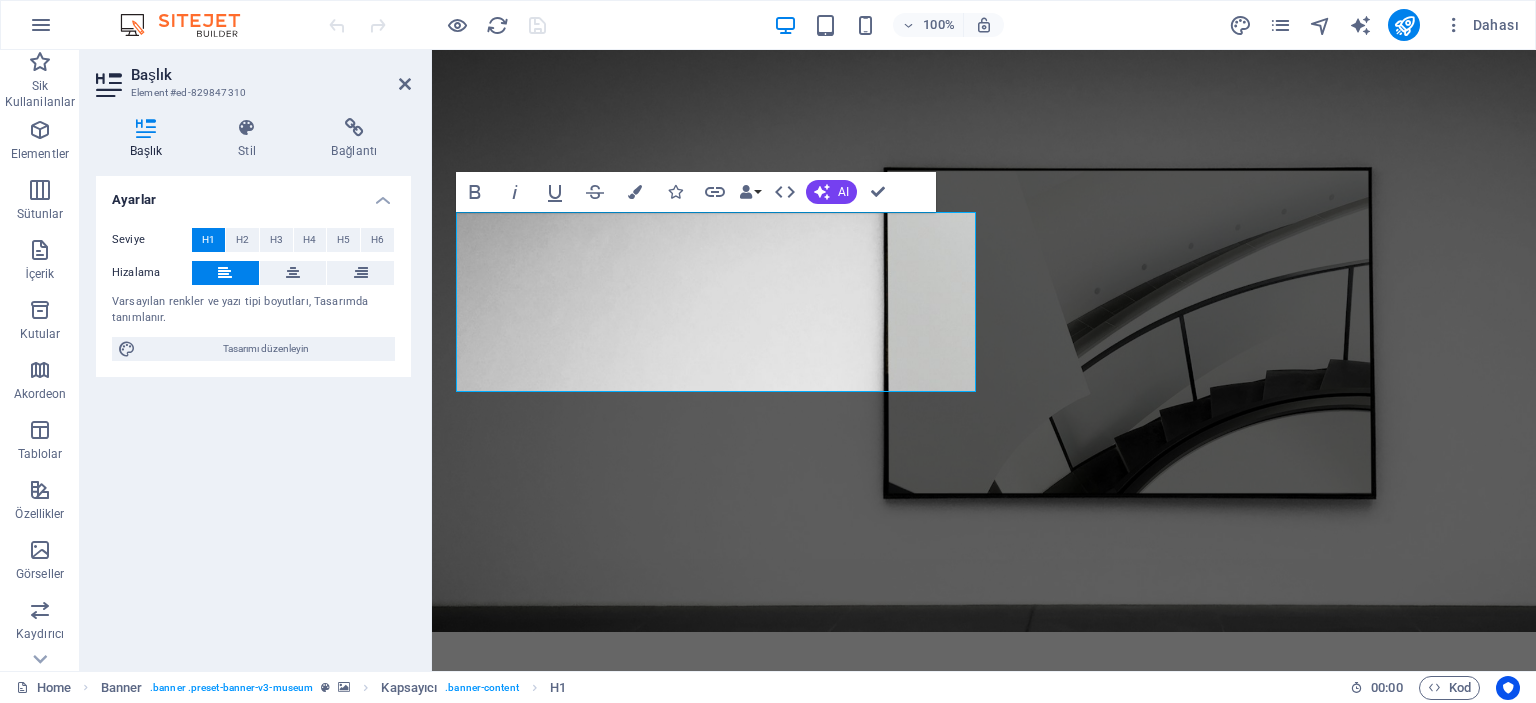 click on "The best art exhibitions" at bounding box center (961, 909) 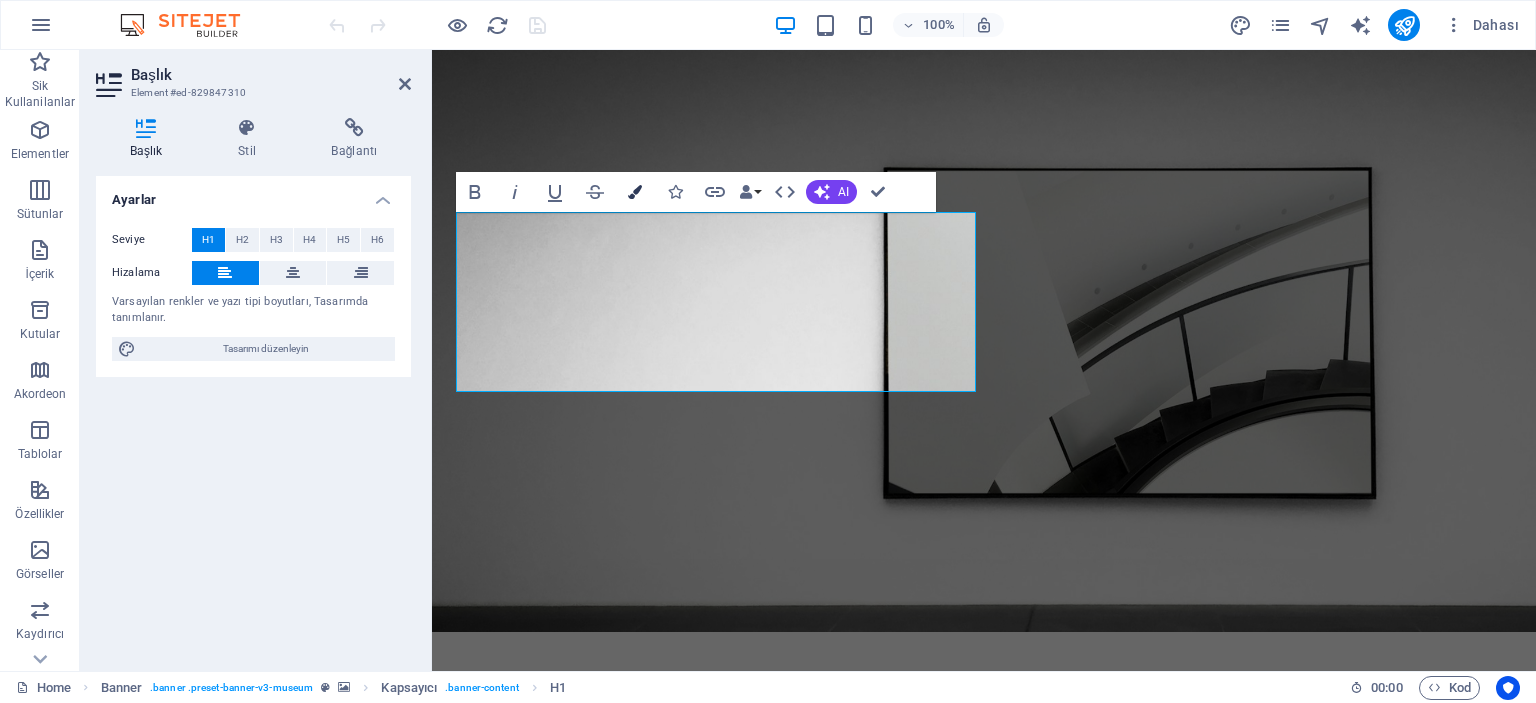 click at bounding box center [635, 192] 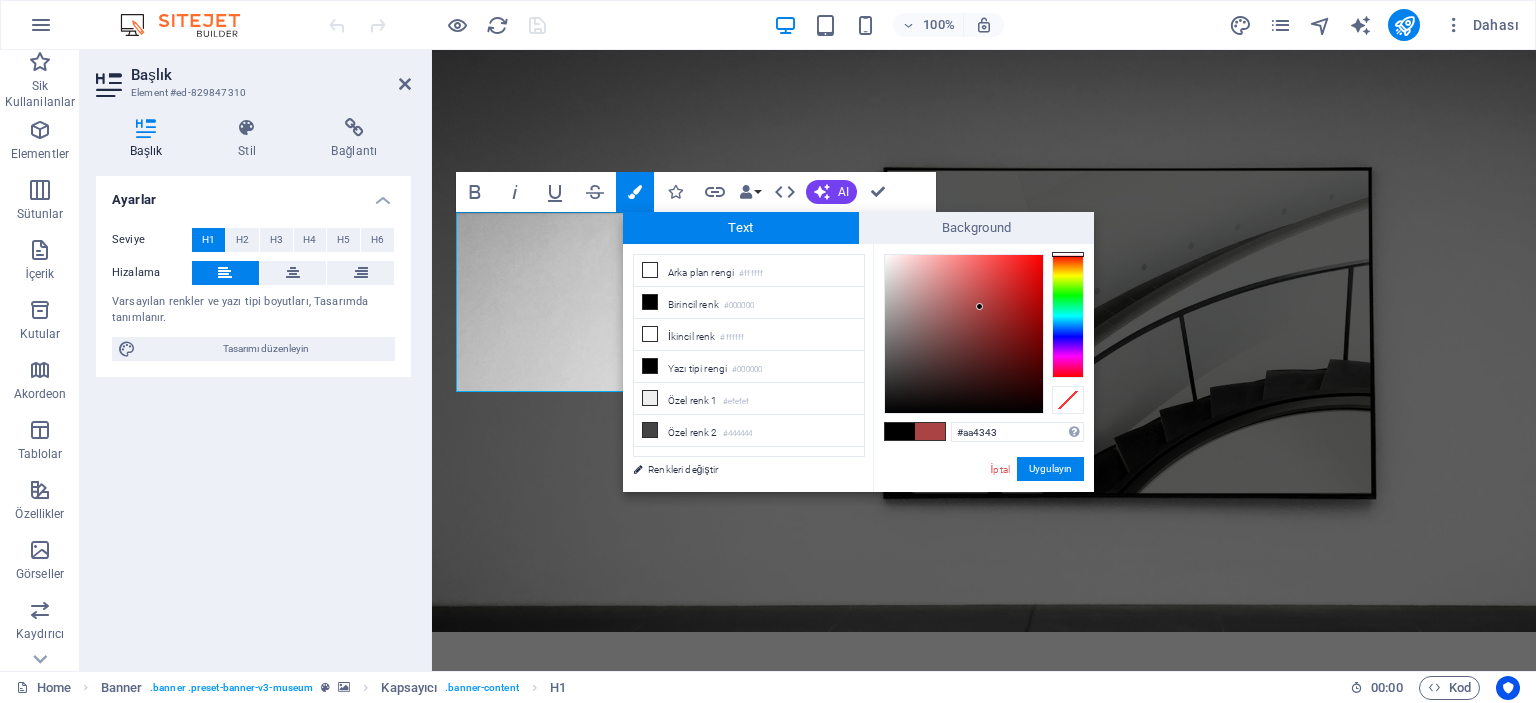 click at bounding box center (964, 334) 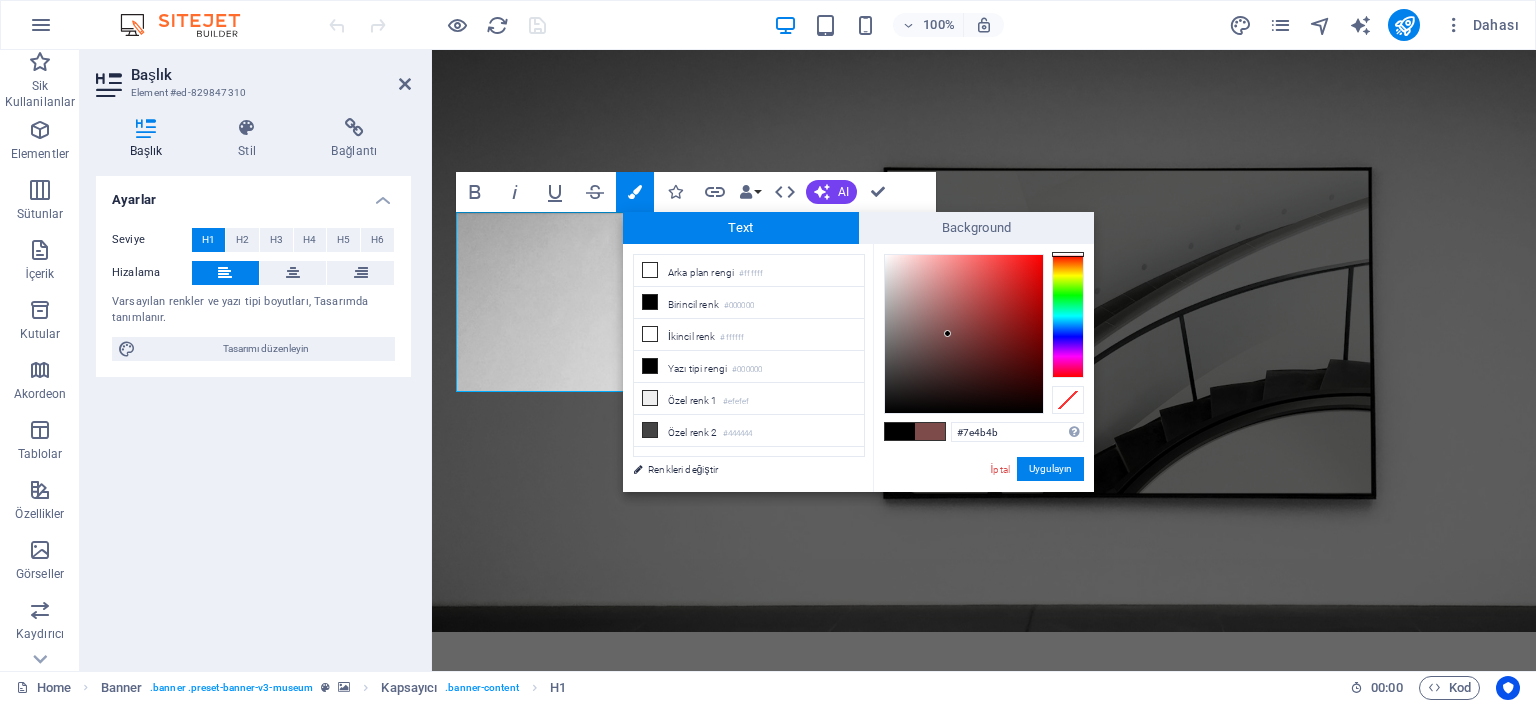 type on "#7b4c4c" 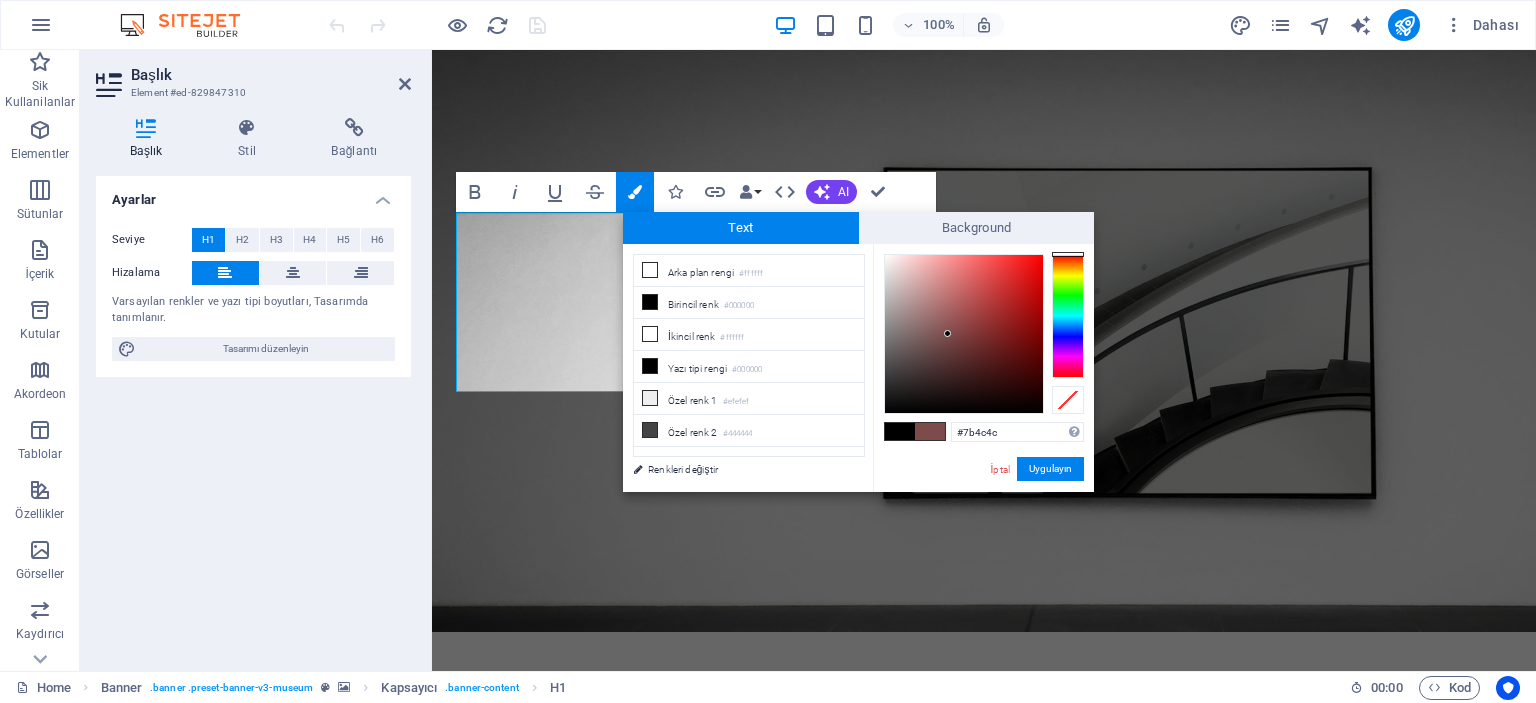 click at bounding box center (964, 334) 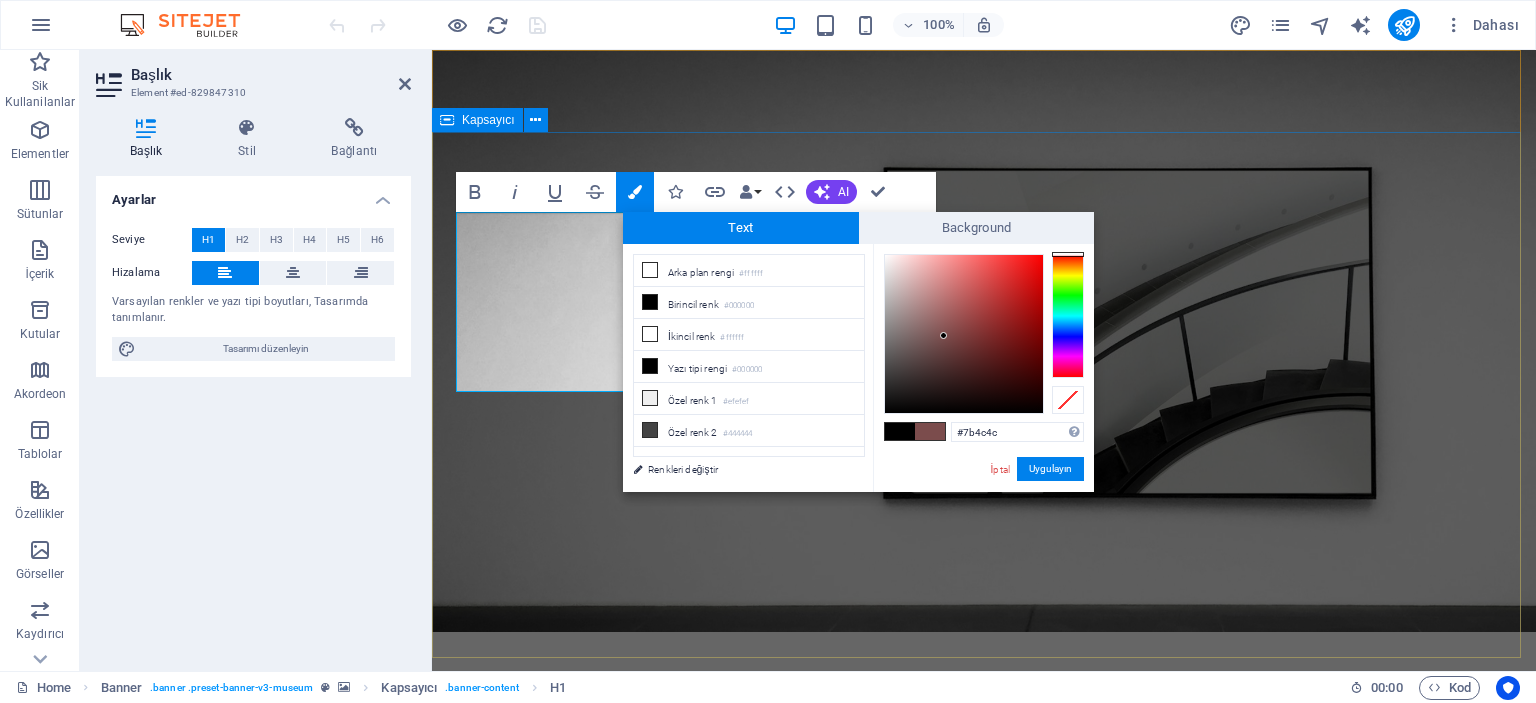 click on "The best art exhibitions Lorem ipsum dolor sit amet, consectetur adipiscing elit, sed do eiusmod tempor incididunt ut labore Lorem ipsum dolor sit amet, consectetur adipiscing elit, sed do eiusmod tempor incididunt ut labore Explore" at bounding box center [984, 990] 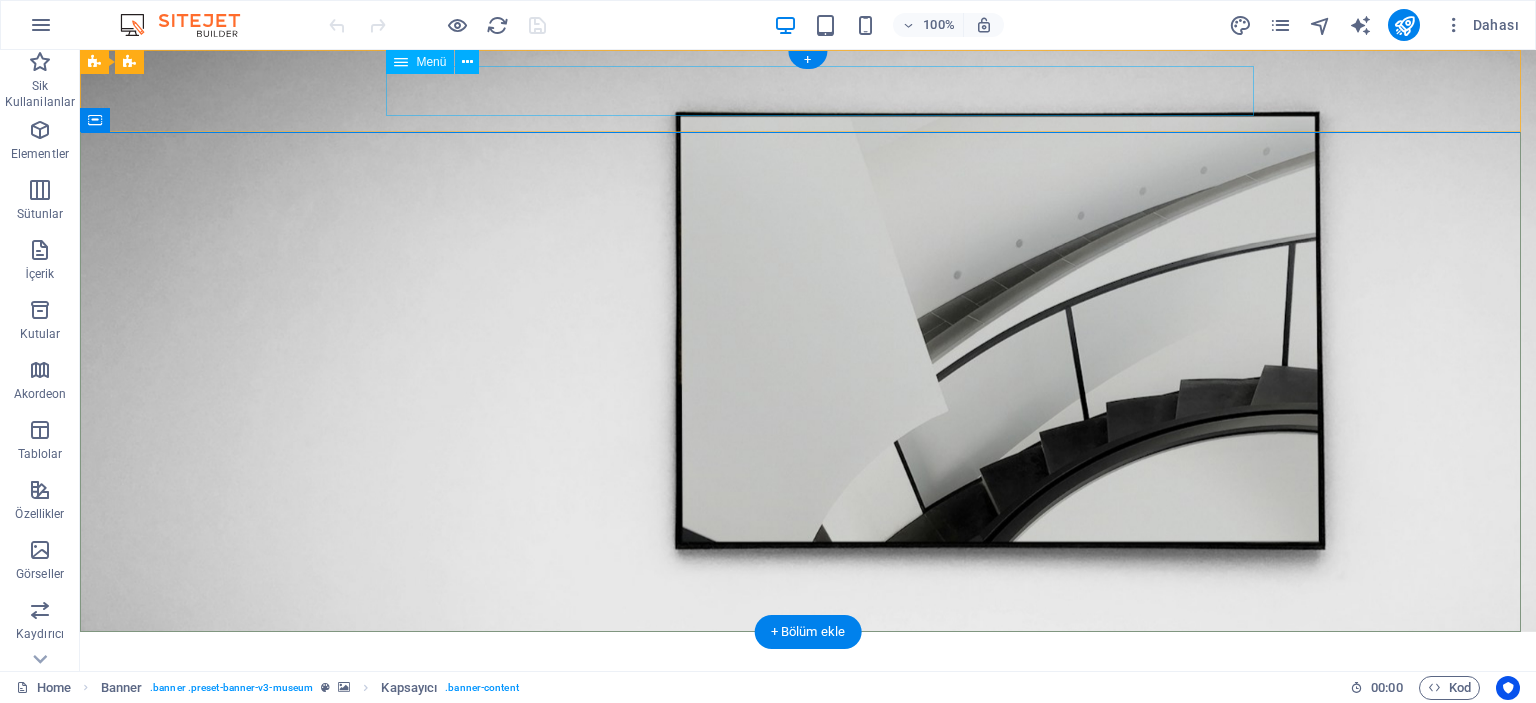 click on "About Us Exhibitions Events Contact" at bounding box center (808, 698) 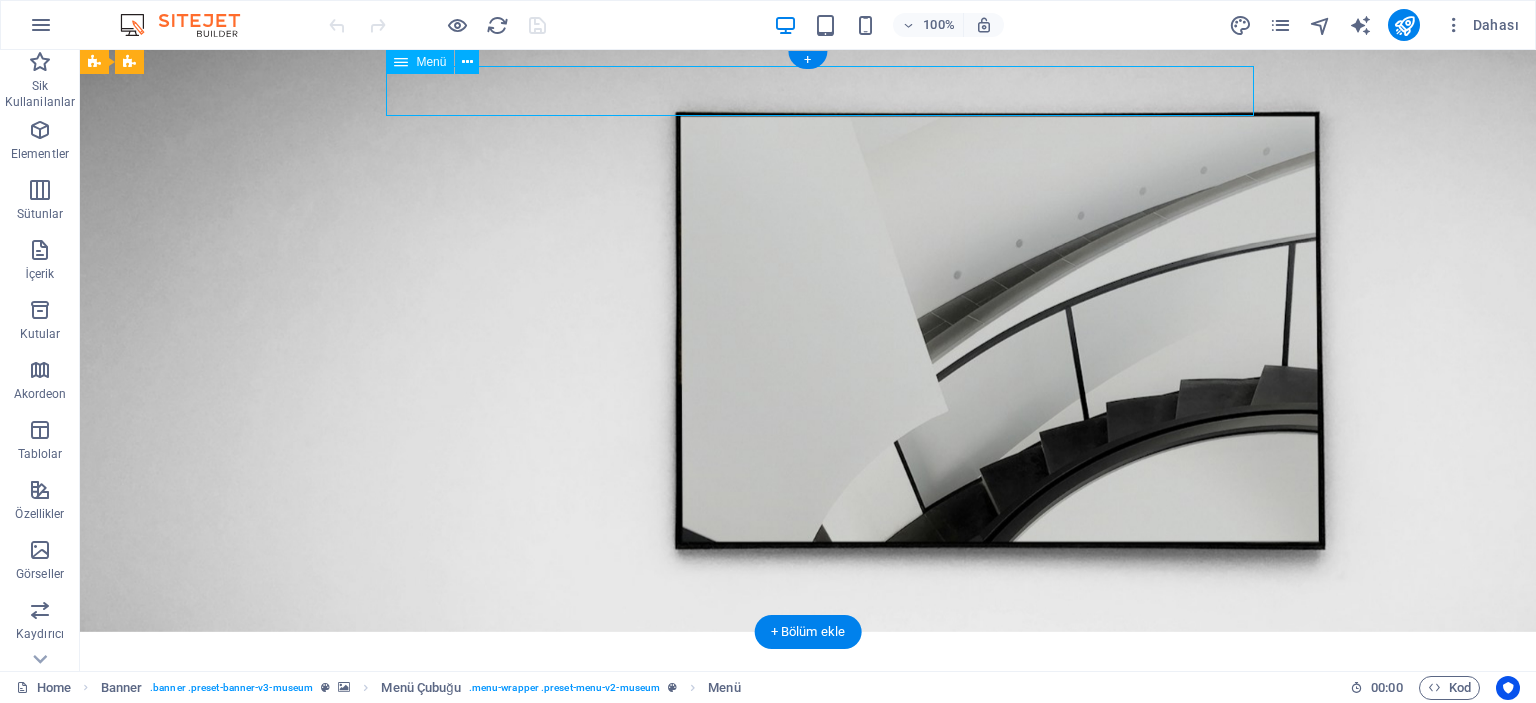 click on "About Us Exhibitions Events Contact" at bounding box center (808, 698) 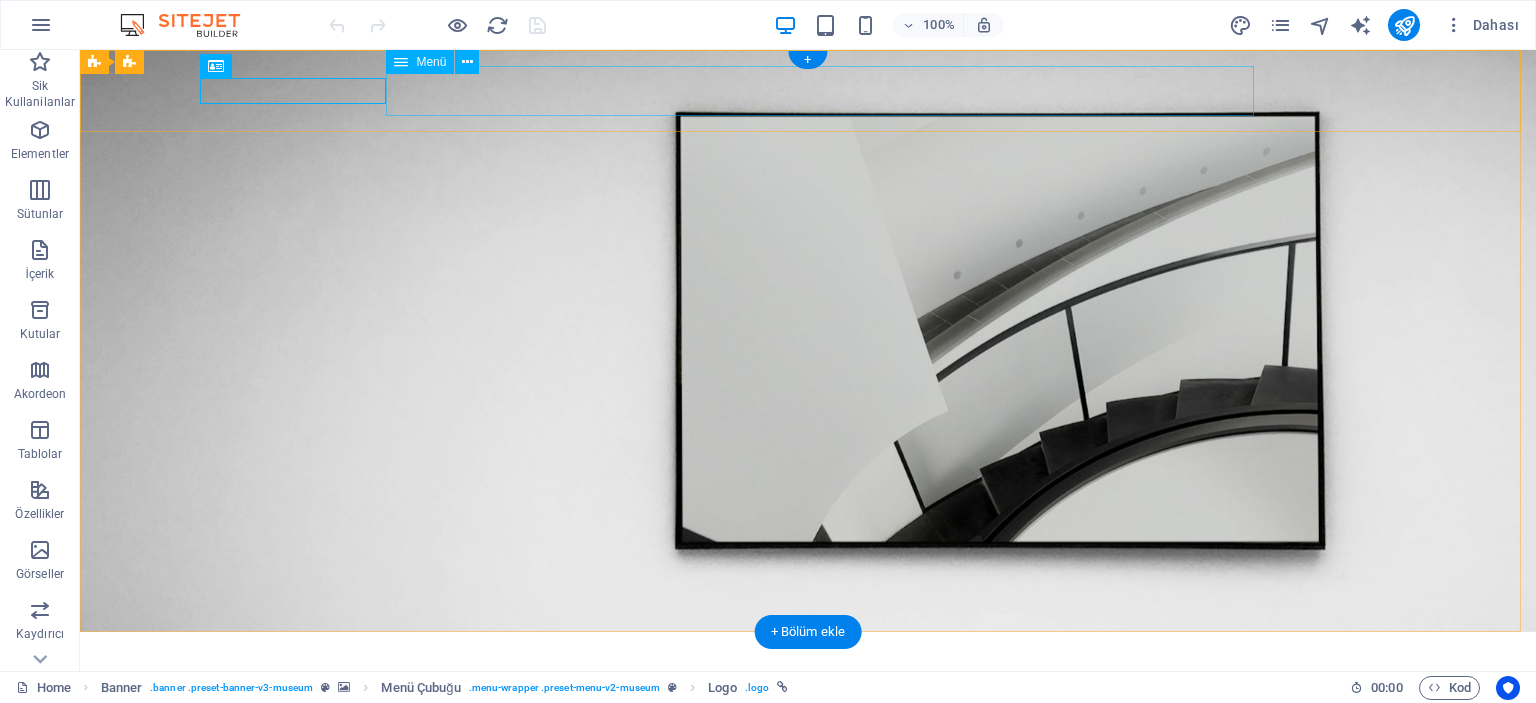 click on "About Us Exhibitions Events Contact" at bounding box center [808, 698] 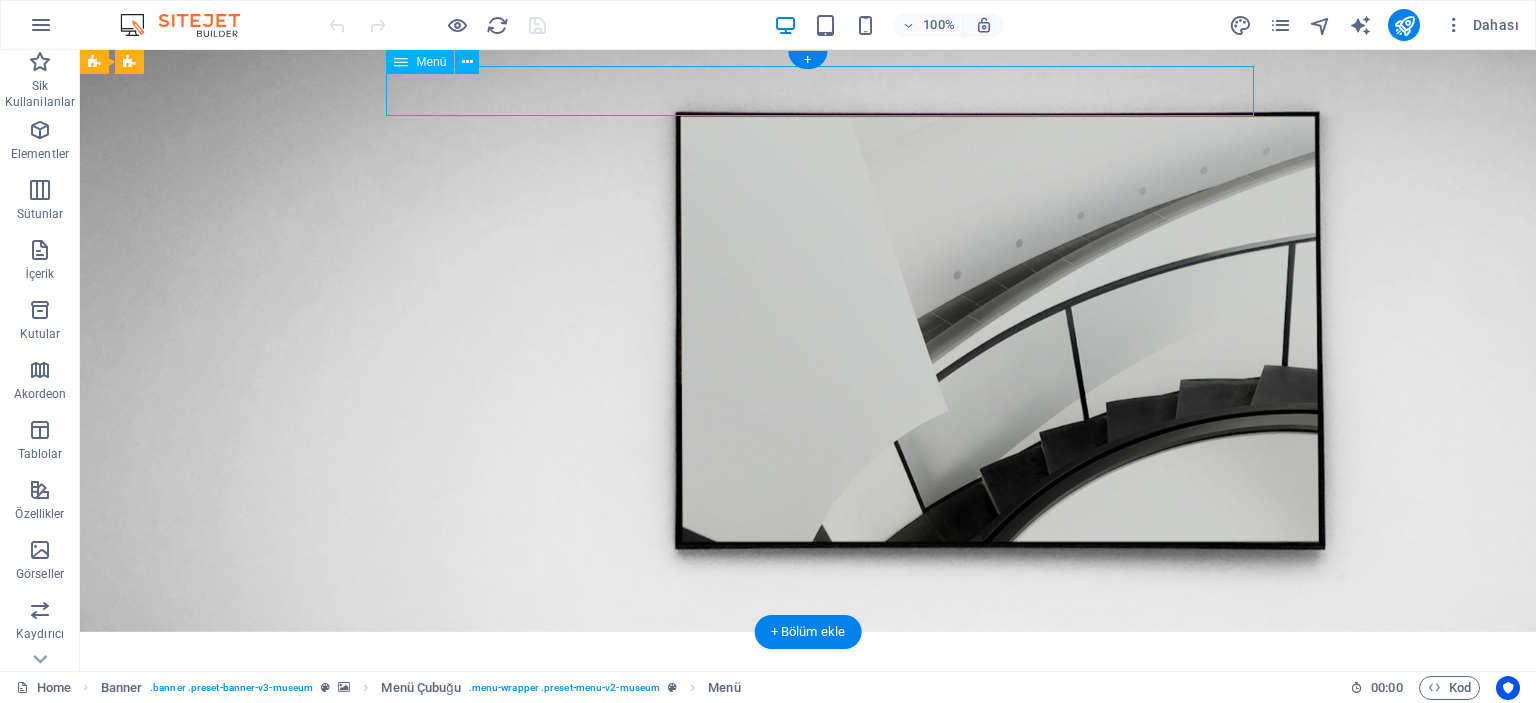 click on "About Us Exhibitions Events Contact" at bounding box center (808, 698) 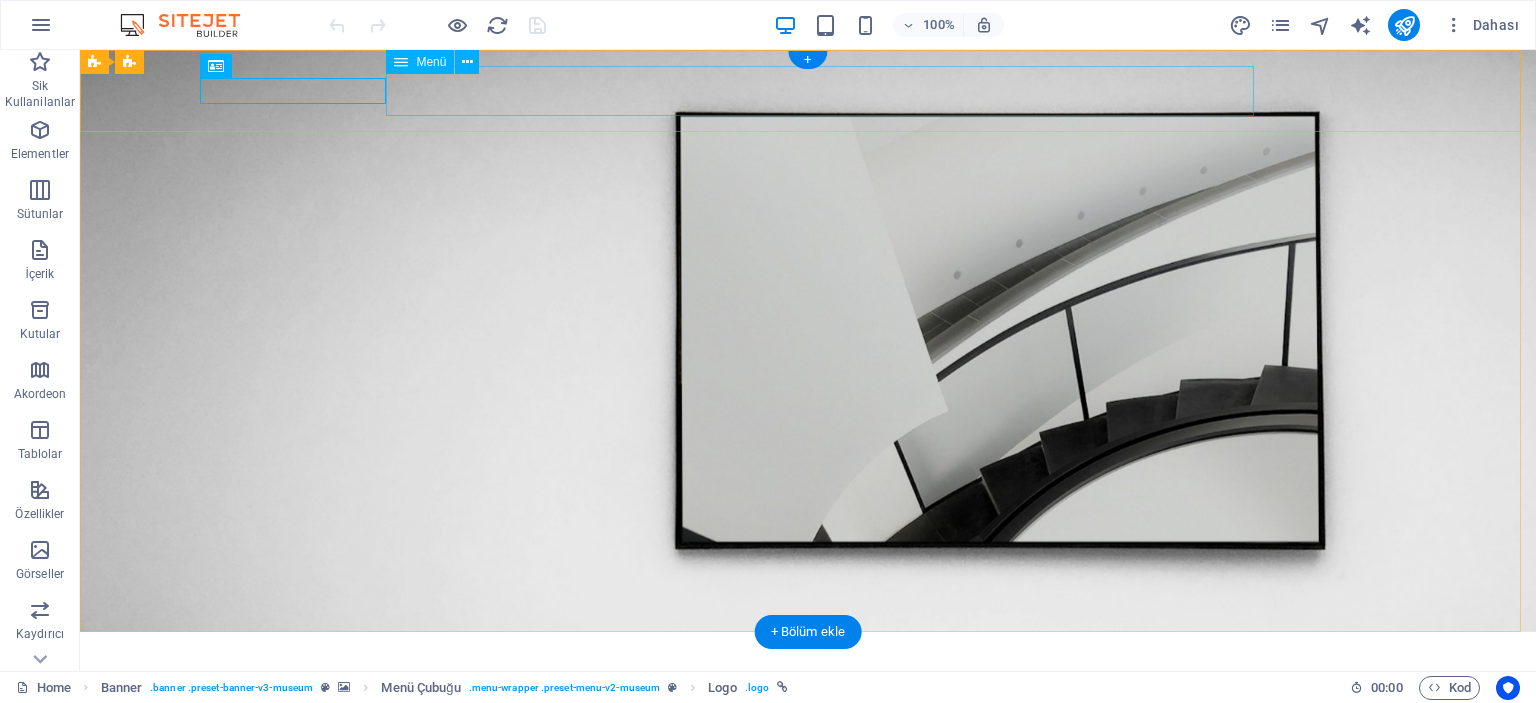 click on "About Us Exhibitions Events Contact" at bounding box center [808, 698] 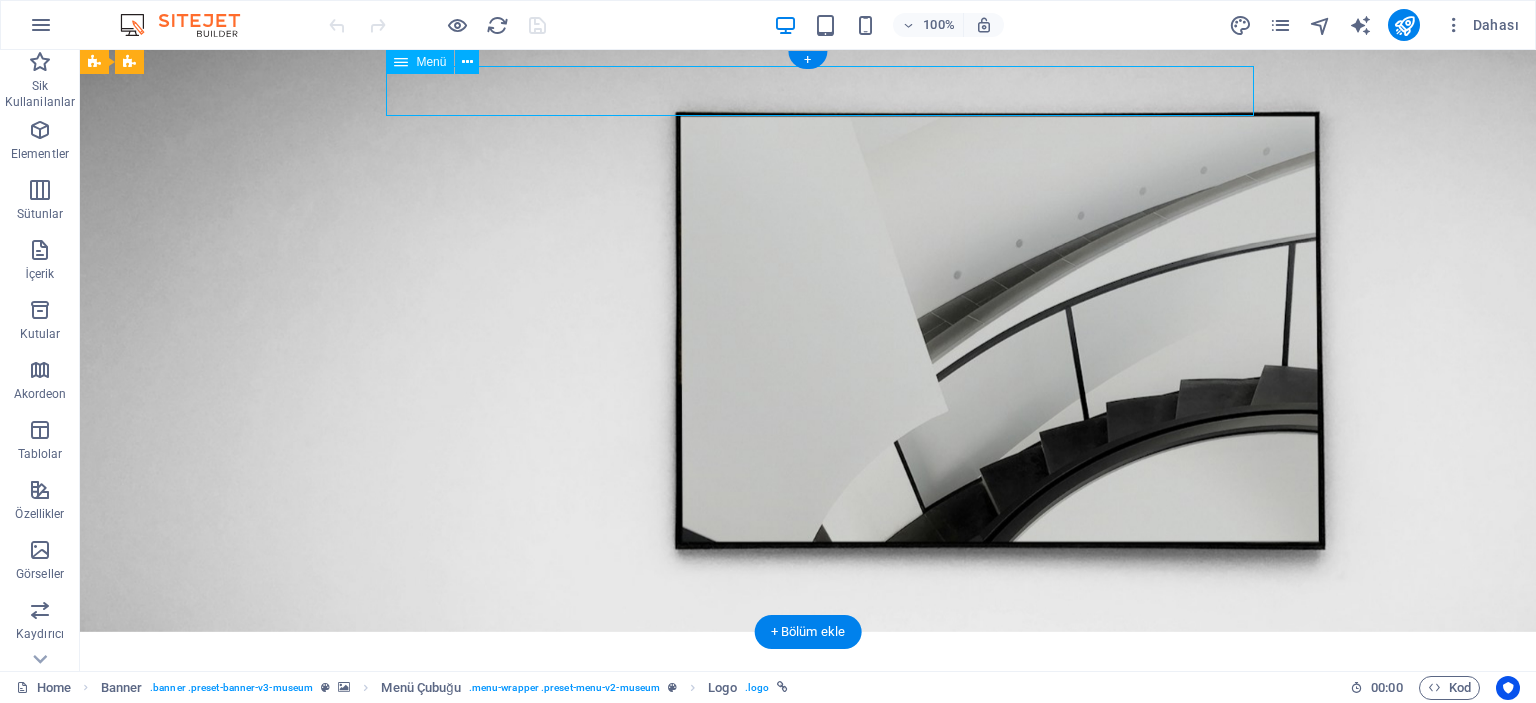 click on "About Us Exhibitions Events Contact" at bounding box center [808, 698] 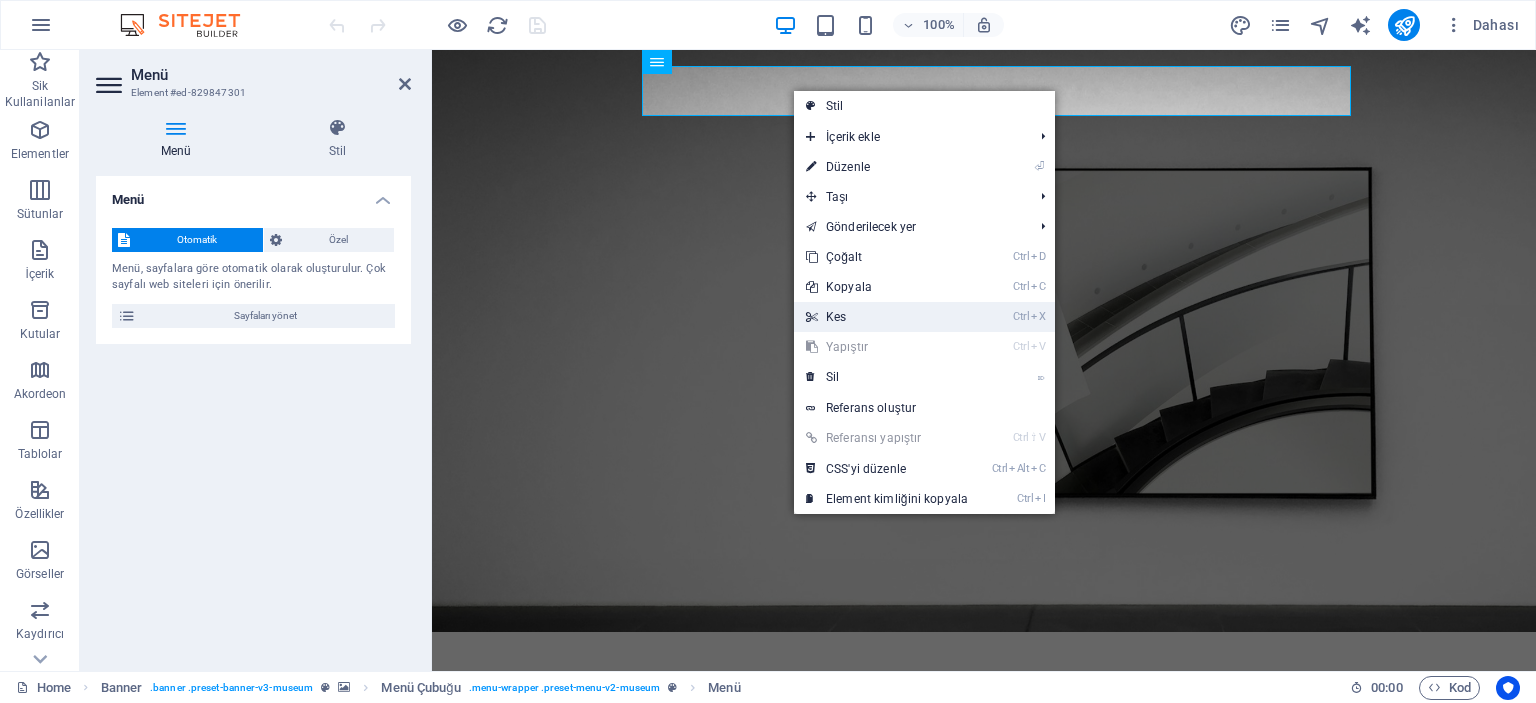 click on "Ctrl X  Kes" at bounding box center (887, 317) 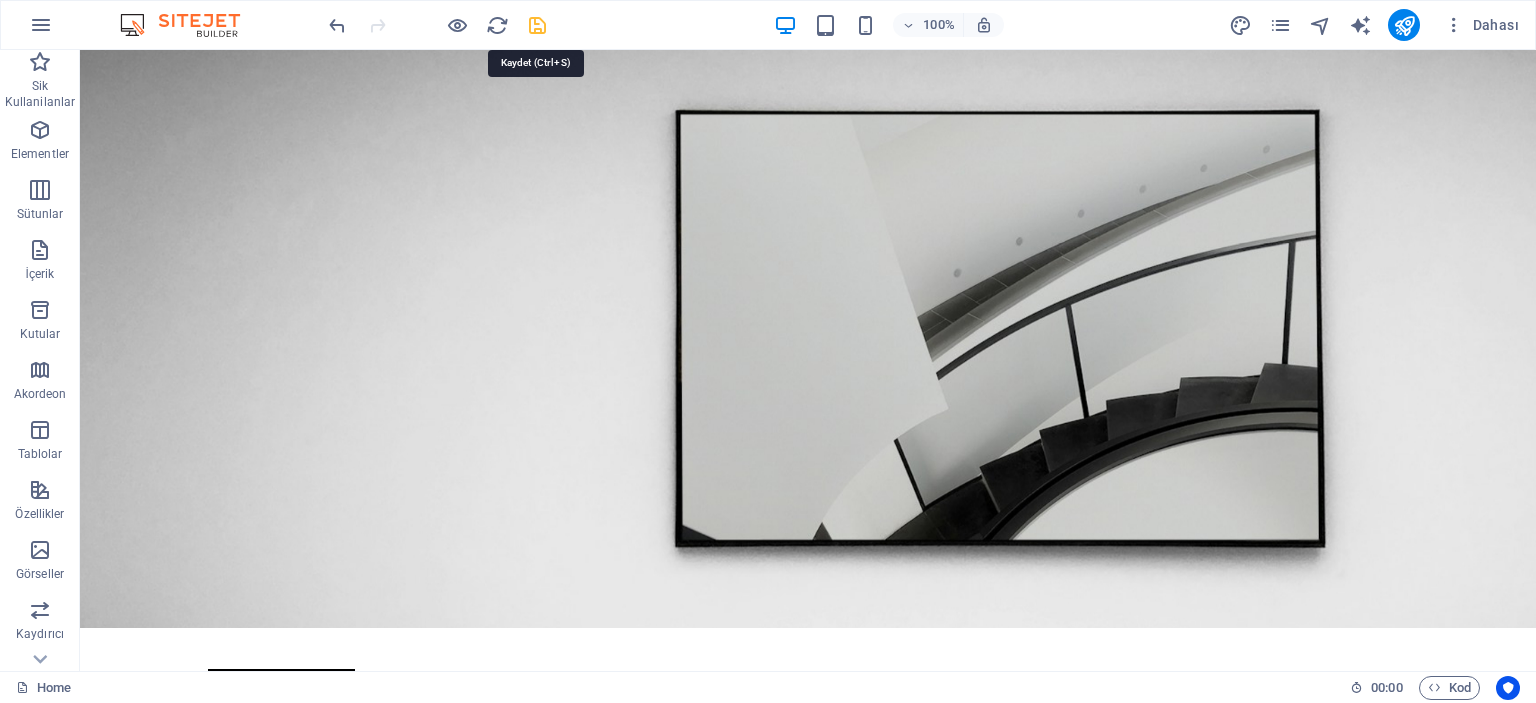 click at bounding box center [537, 25] 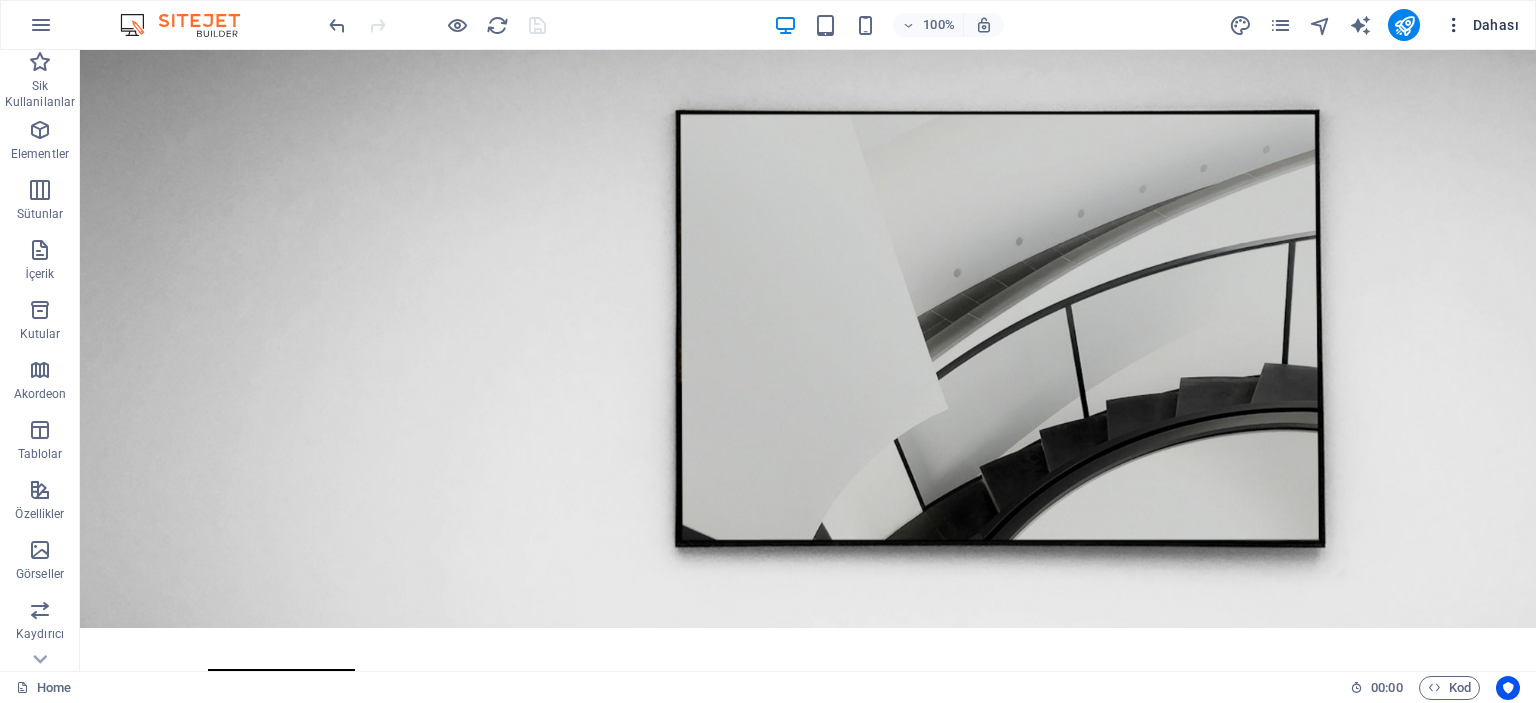click on "Dahası" at bounding box center [1481, 25] 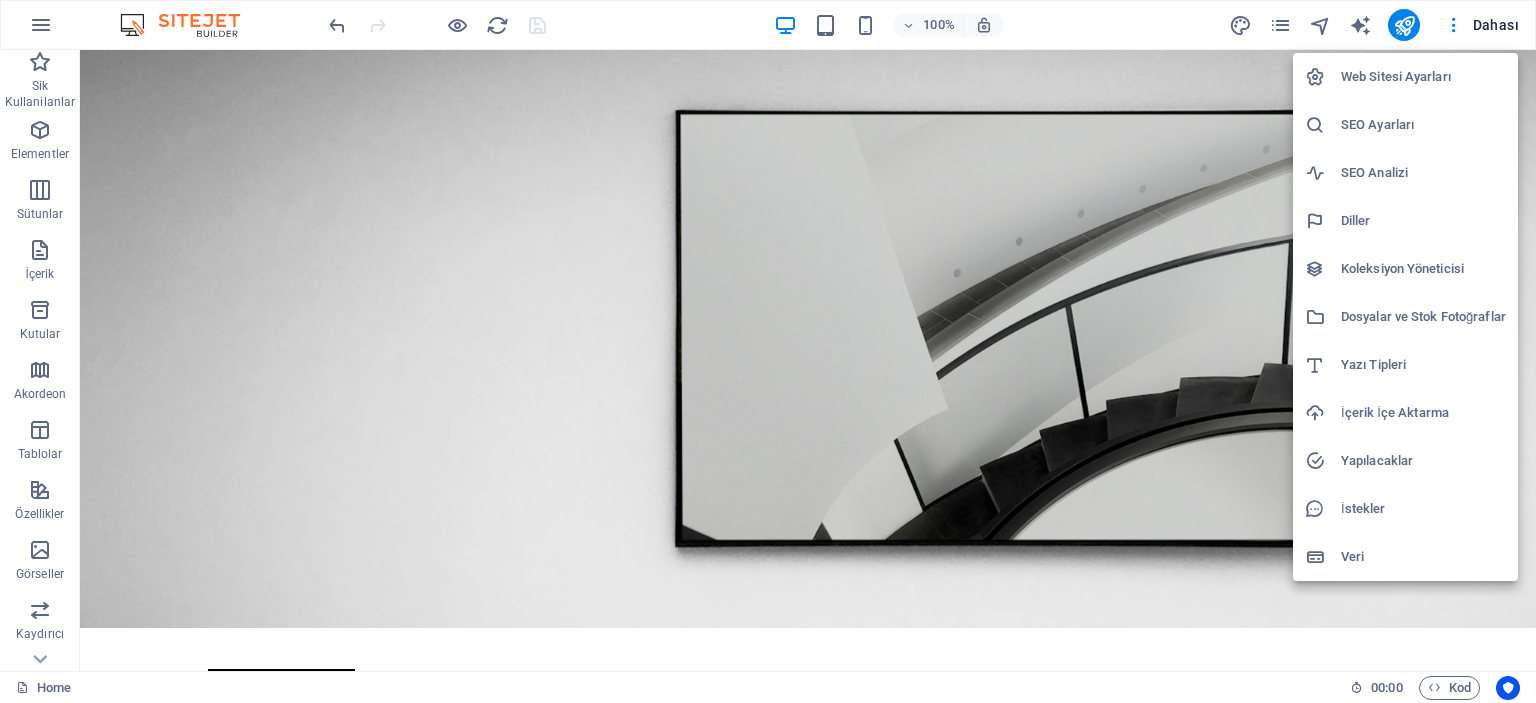 click on "Web Sitesi Ayarları" at bounding box center (1423, 77) 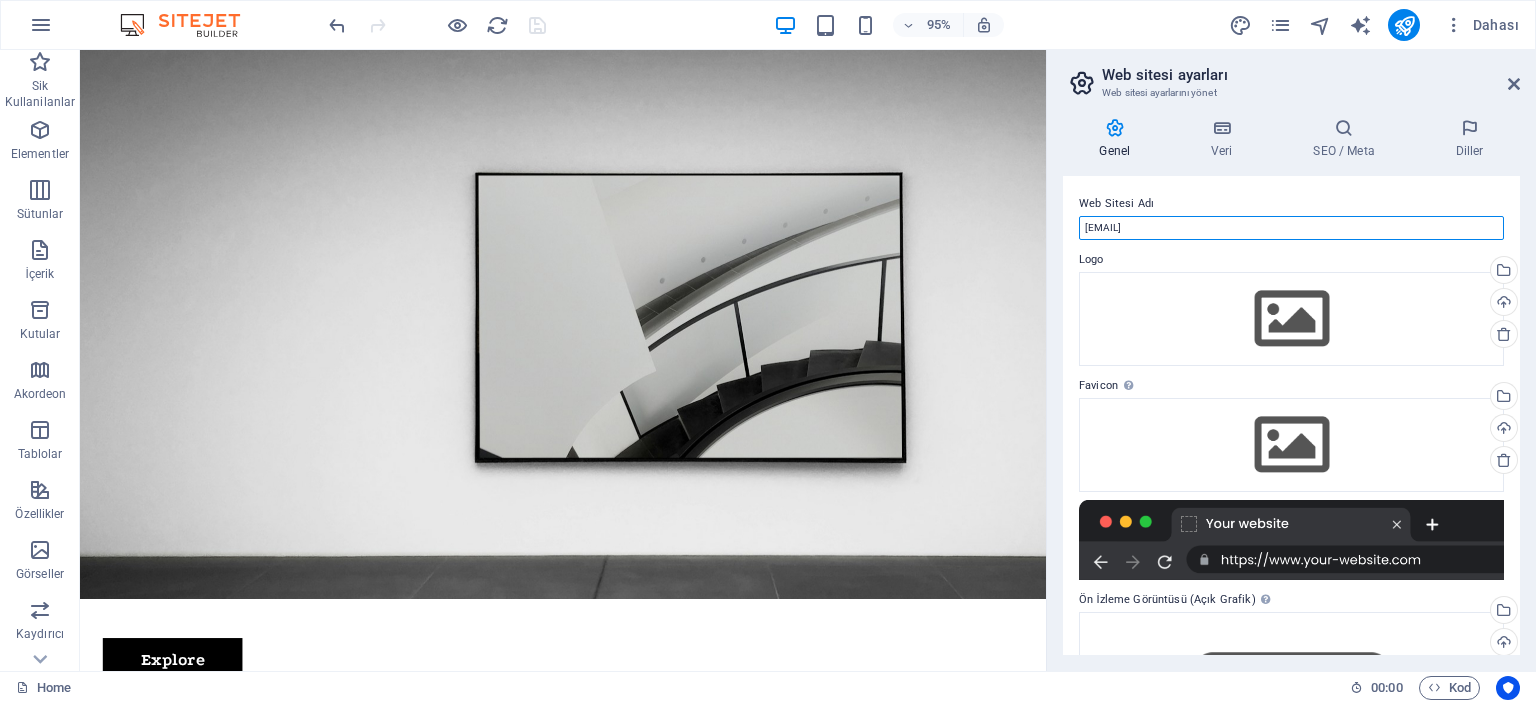 click on "[EMAIL]" at bounding box center (1291, 228) 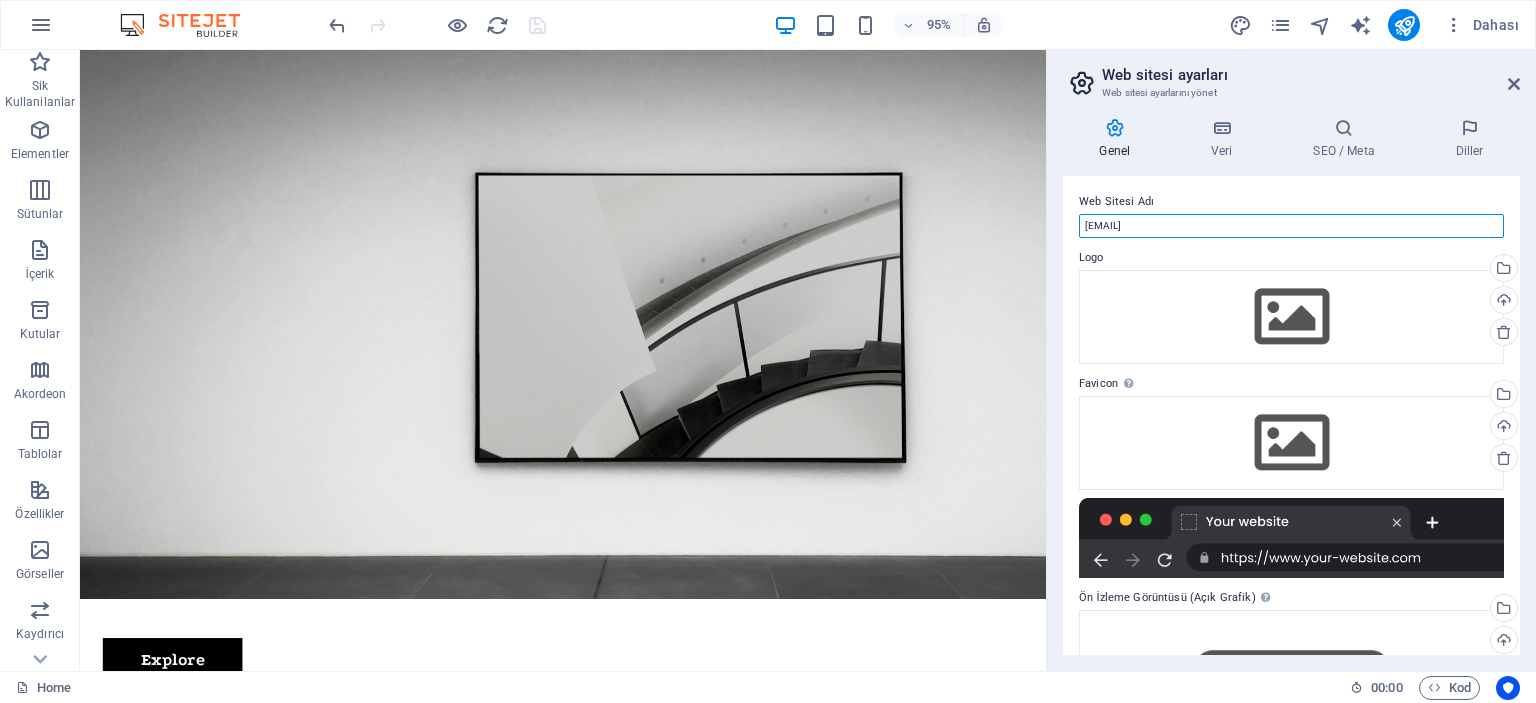scroll, scrollTop: 0, scrollLeft: 0, axis: both 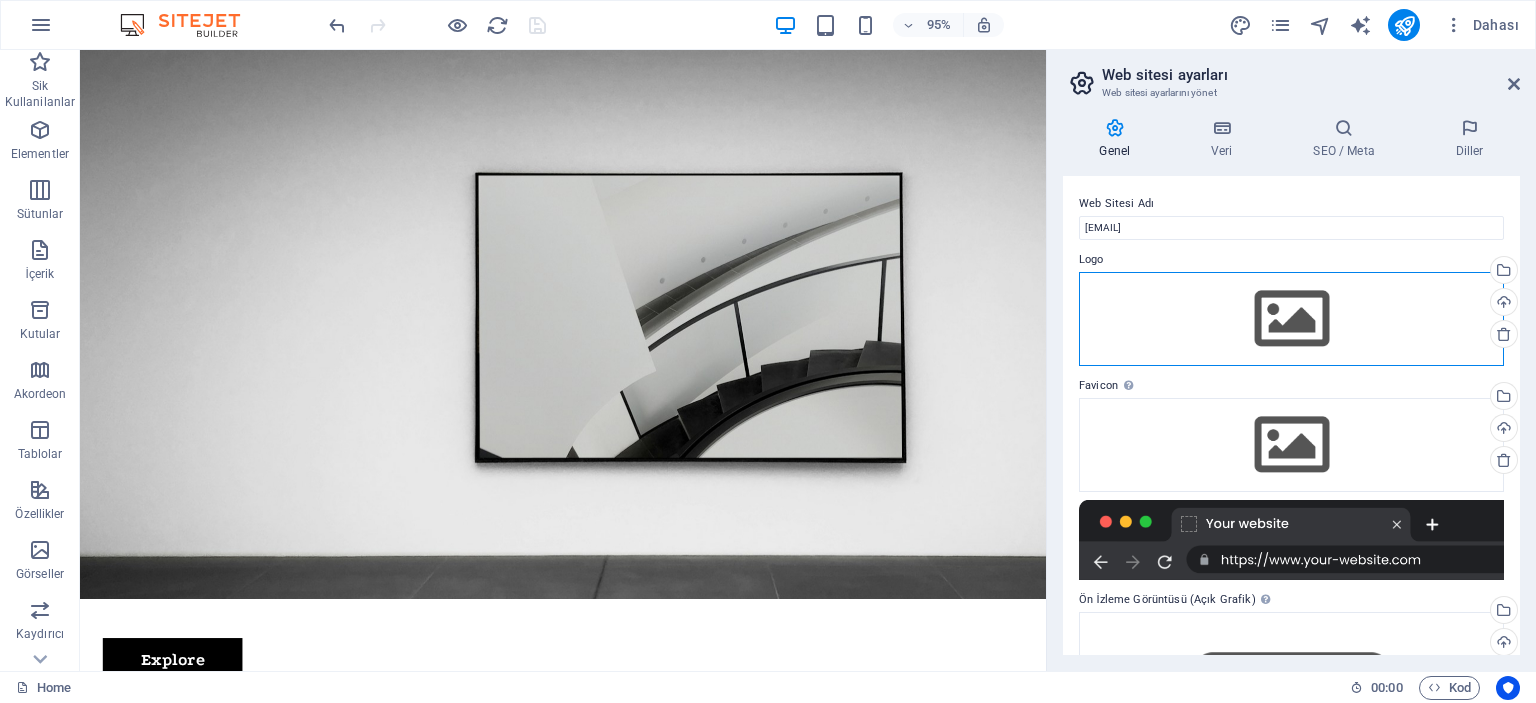 click on "Dosyaları buraya sürükleyin, dosyaları seçmek için tıklayın veya Dosyalardan ya da ücretsiz stok fotoğraf ve videolarımızdan dosyalar seçin" at bounding box center [1291, 319] 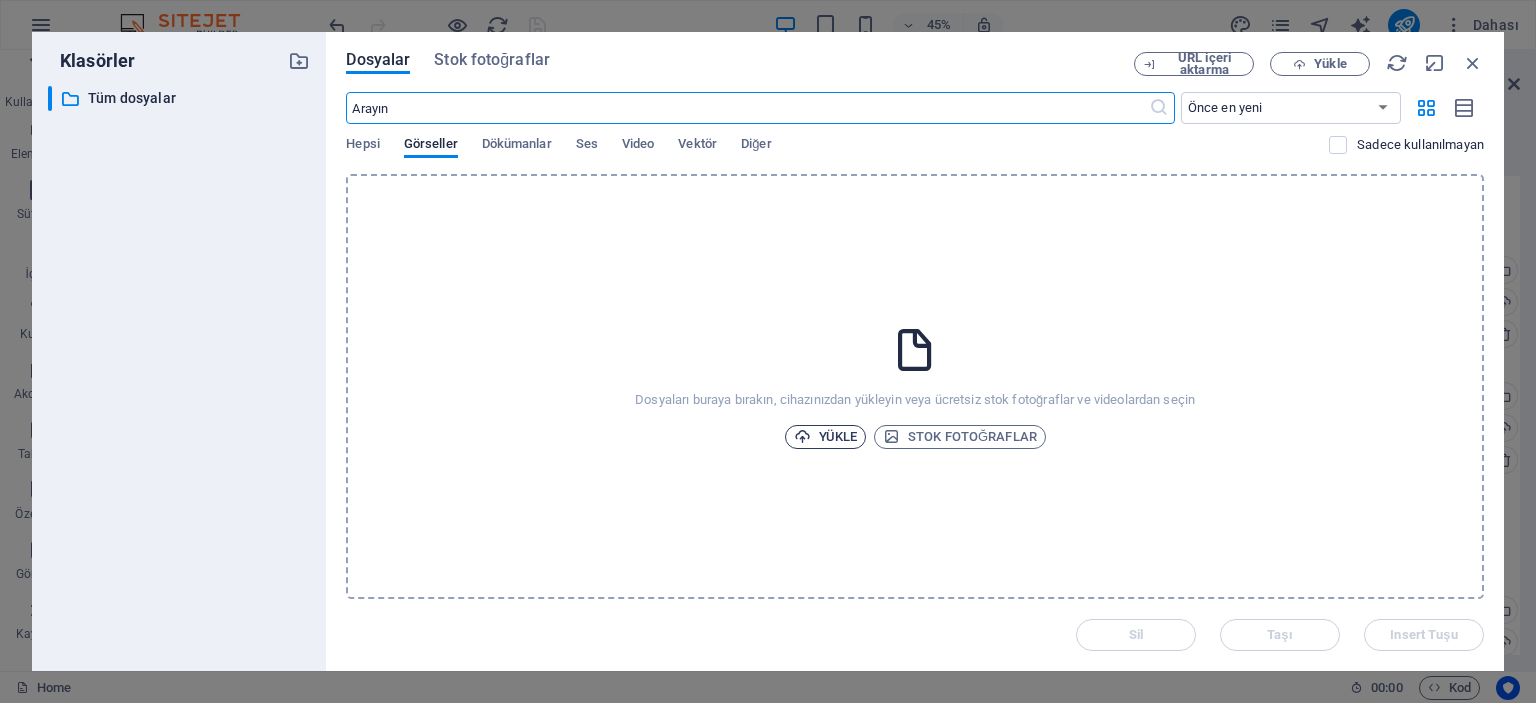 click on "Yükle" at bounding box center [826, 437] 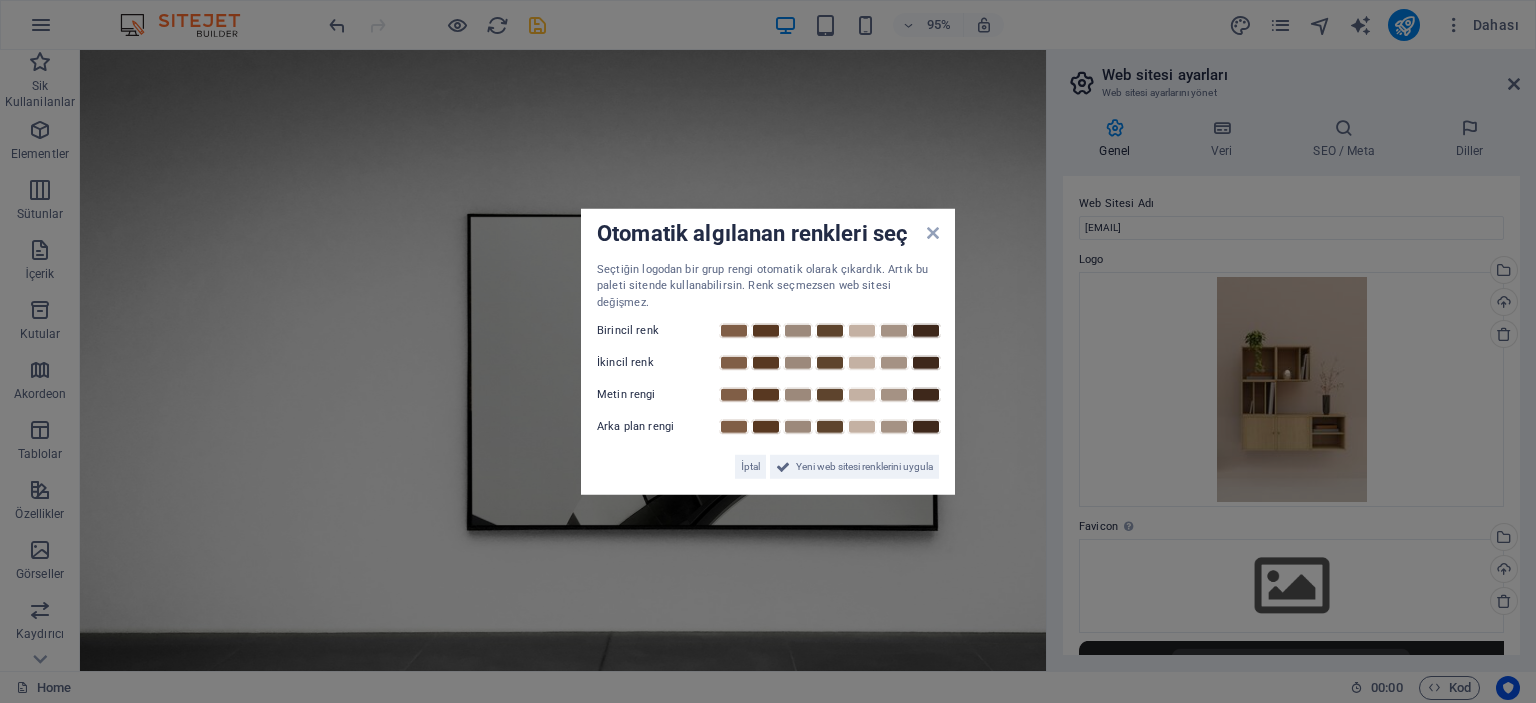 click on "Otomatik algılanan renkleri seç Seçtiğin logodan bir grup rengi otomatik olarak çıkardık. Artık bu paleti sitende kullanabilirsin. Renk seçmezsen web sitesi değişmez. Birincil renk İkincil renk Metin rengi Arka plan rengi İptal Yeni web sitesi renklerini uygula" at bounding box center [768, 351] 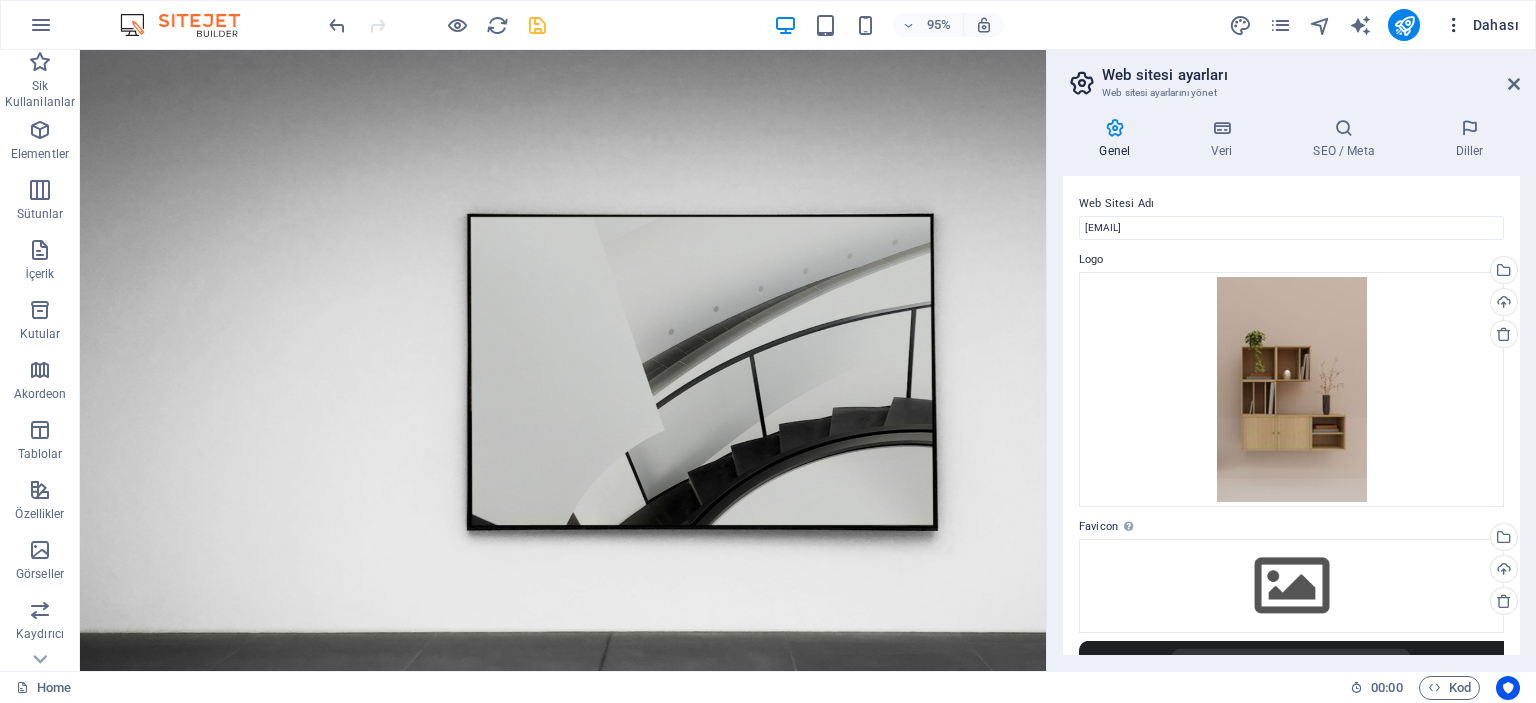 click on "Dahası" at bounding box center (1481, 25) 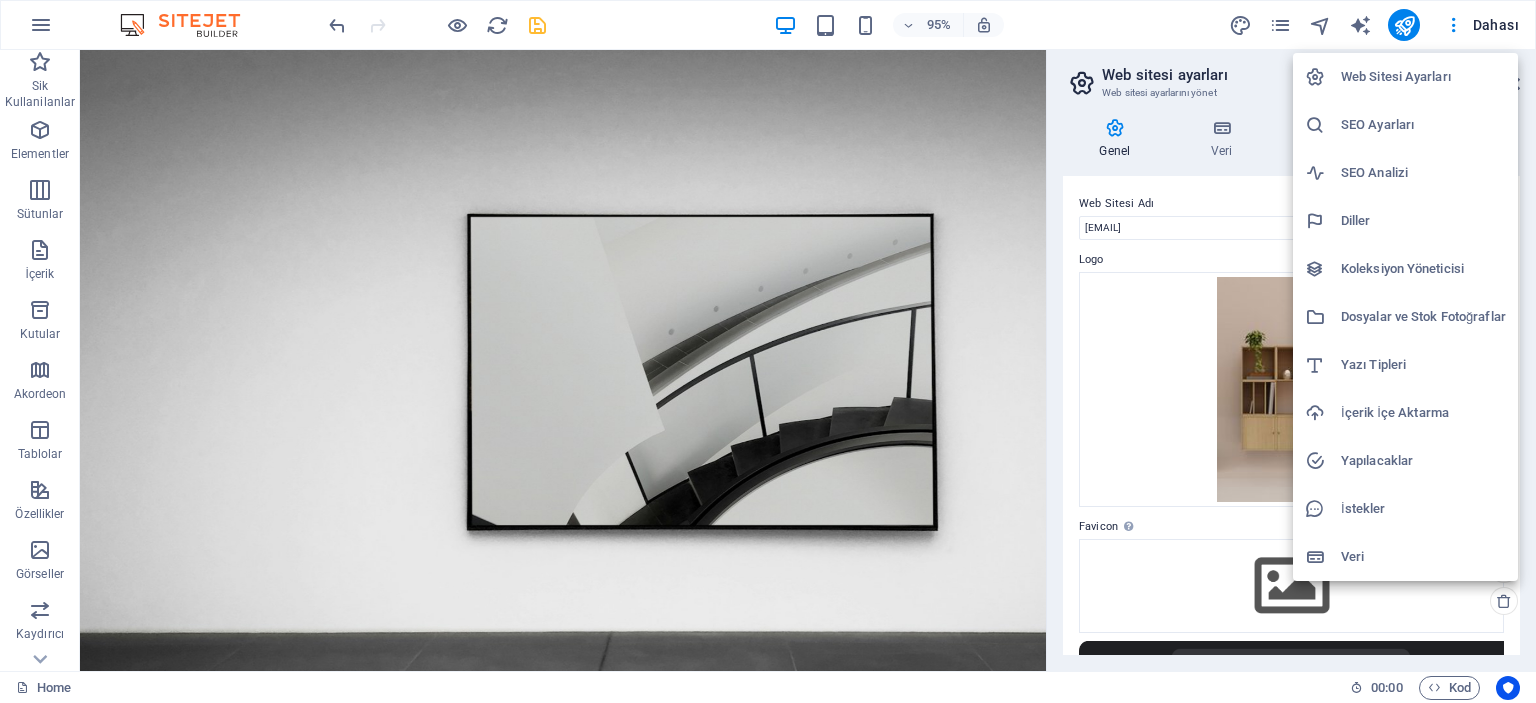 click at bounding box center [768, 351] 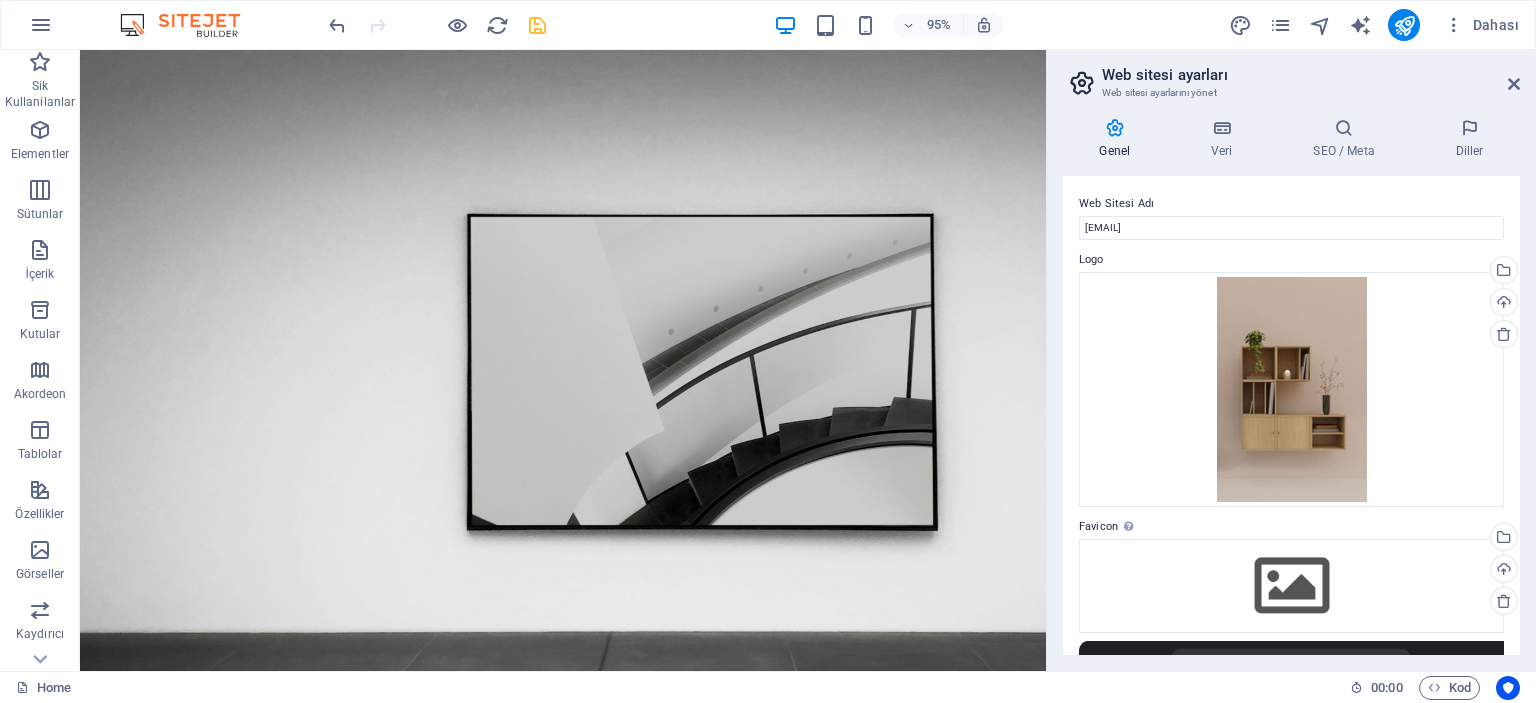 click on "Web Sitesi Ayarları SEO Ayarları SEO Analizi Diller Koleksiyon Yöneticisi Dosyalar ve Stok Fotoğraflar Yazı Tipleri İçerik İçe Aktarma Yapılacaklar İstekler Veri" at bounding box center (768, 357) 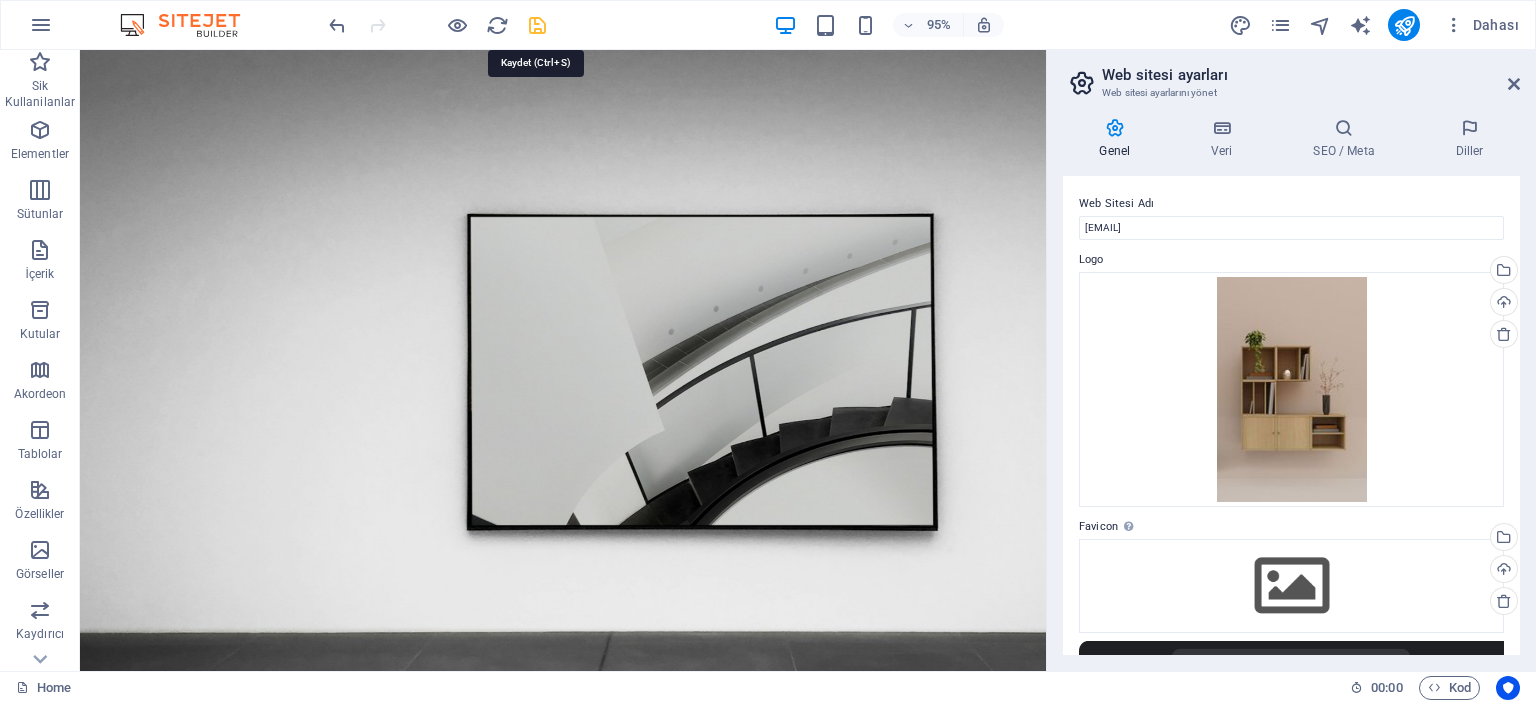 click at bounding box center [537, 25] 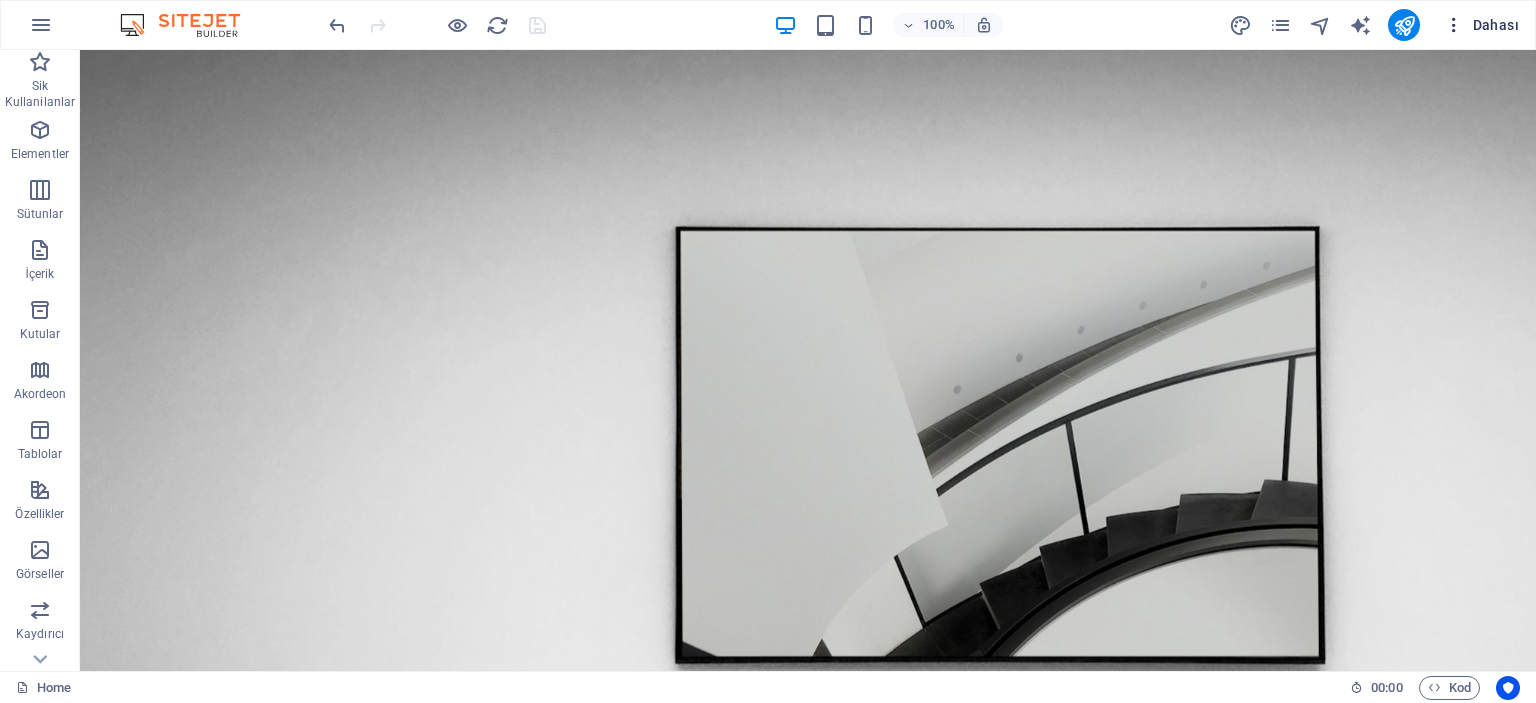click on "Dahası" at bounding box center [1481, 25] 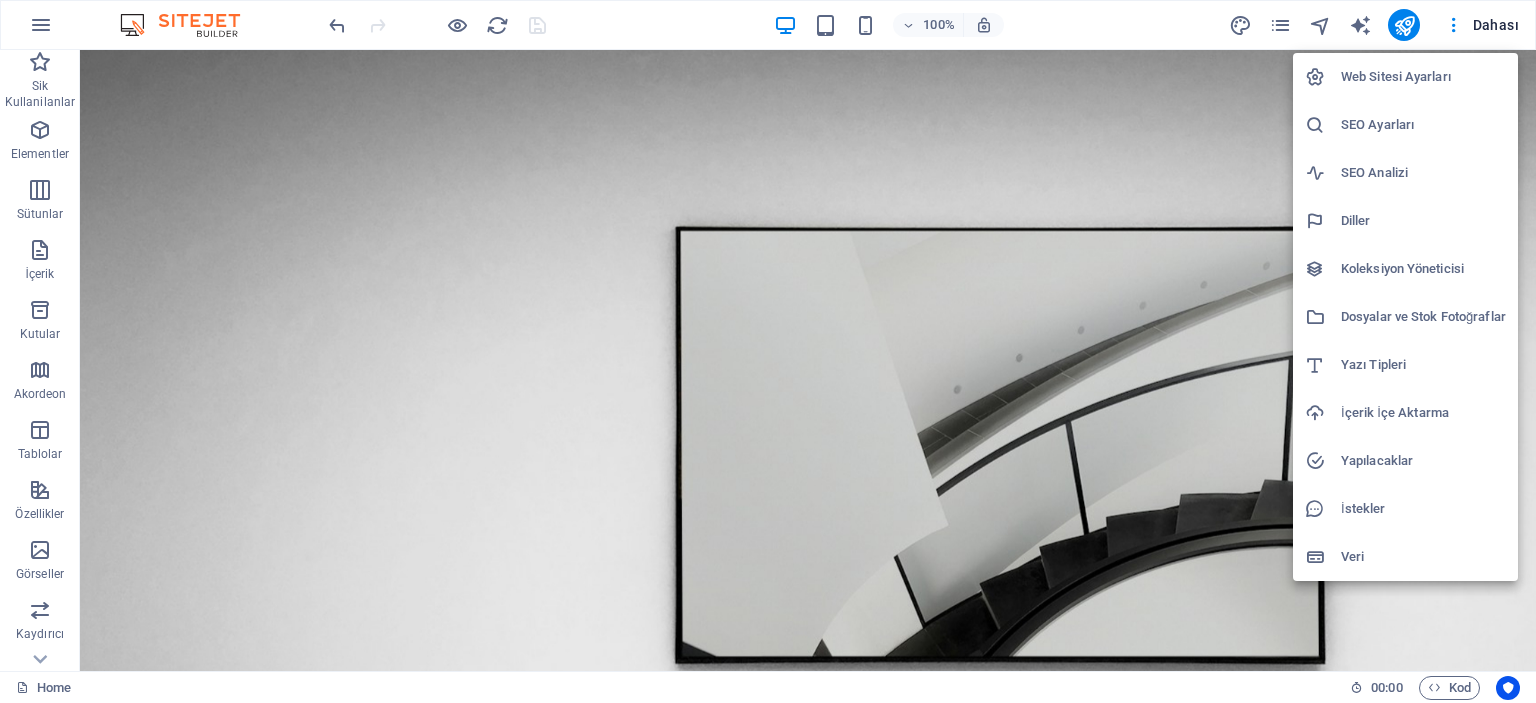 click at bounding box center [768, 351] 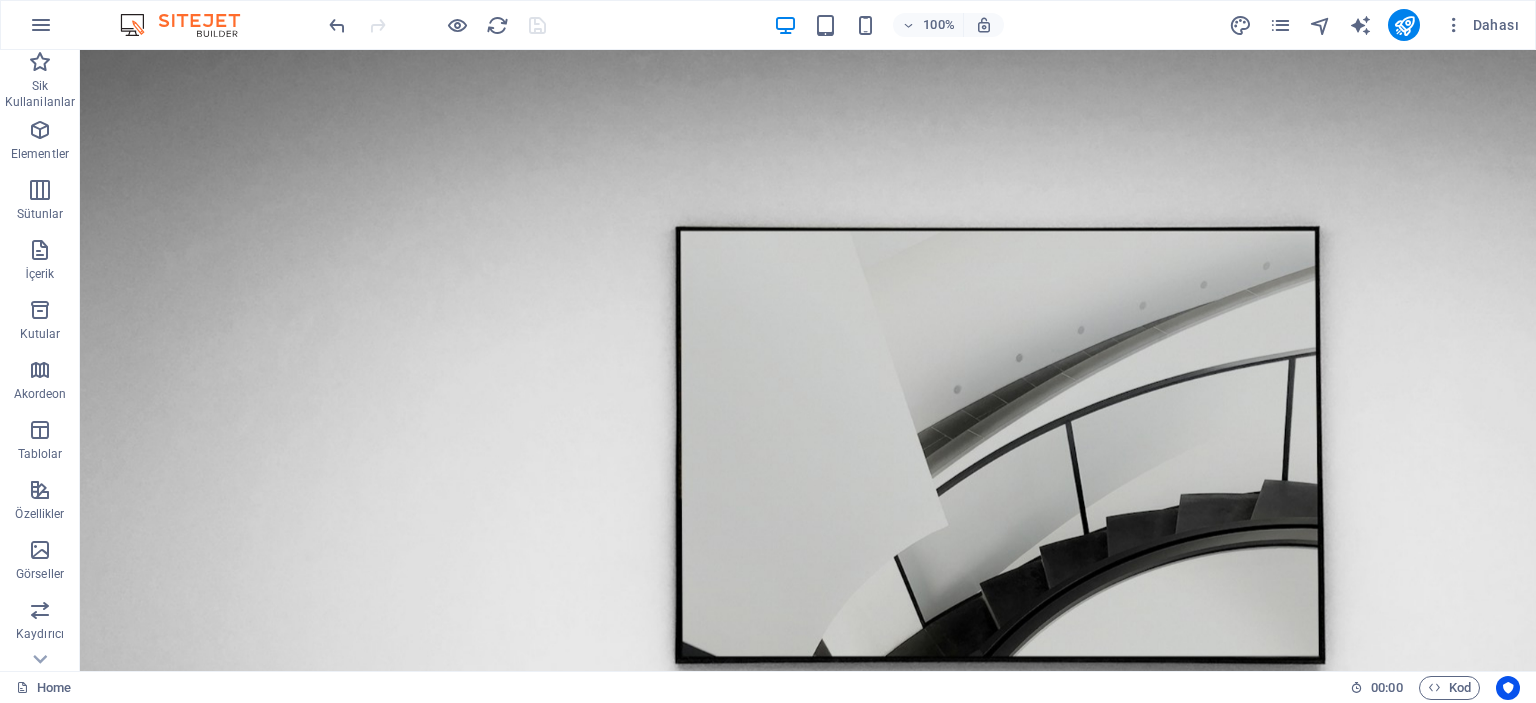 click at bounding box center [1454, 25] 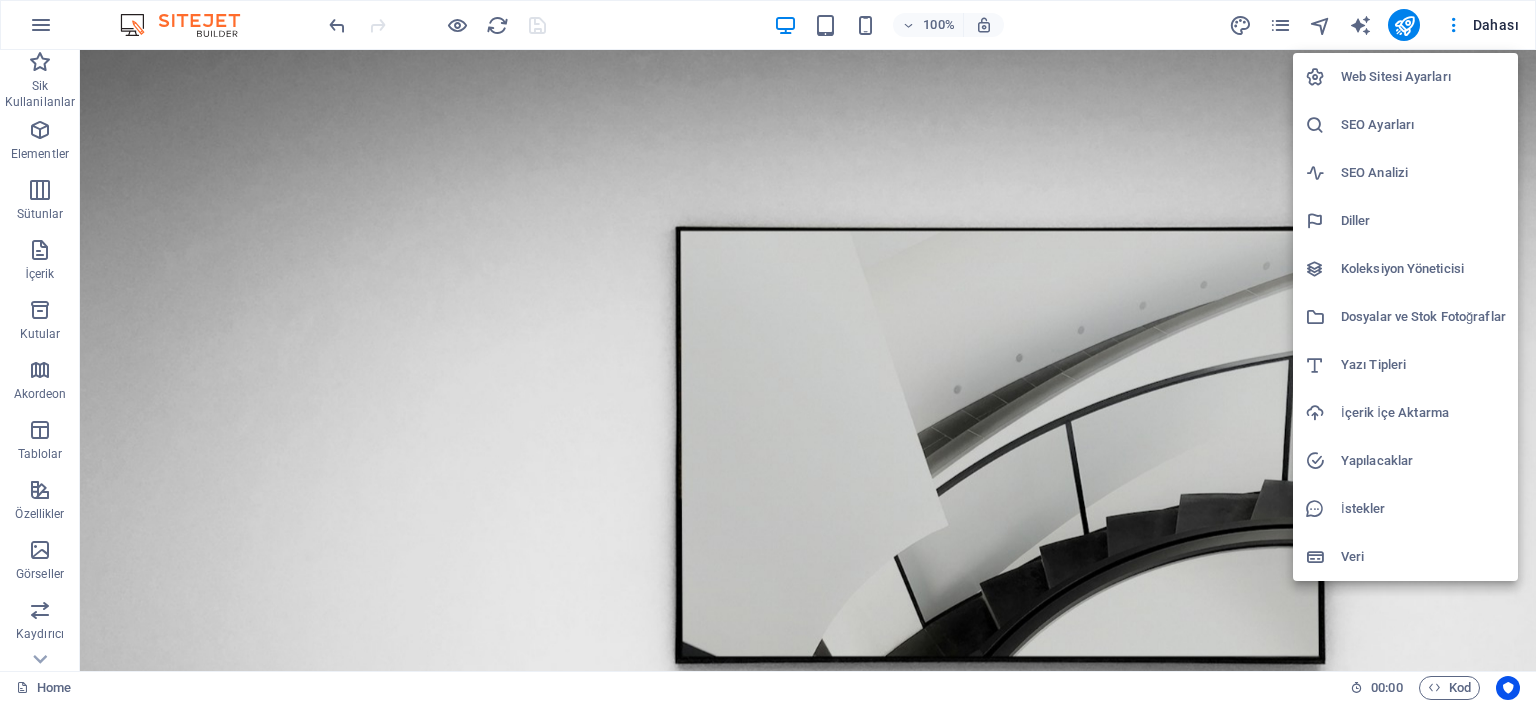 click at bounding box center (768, 351) 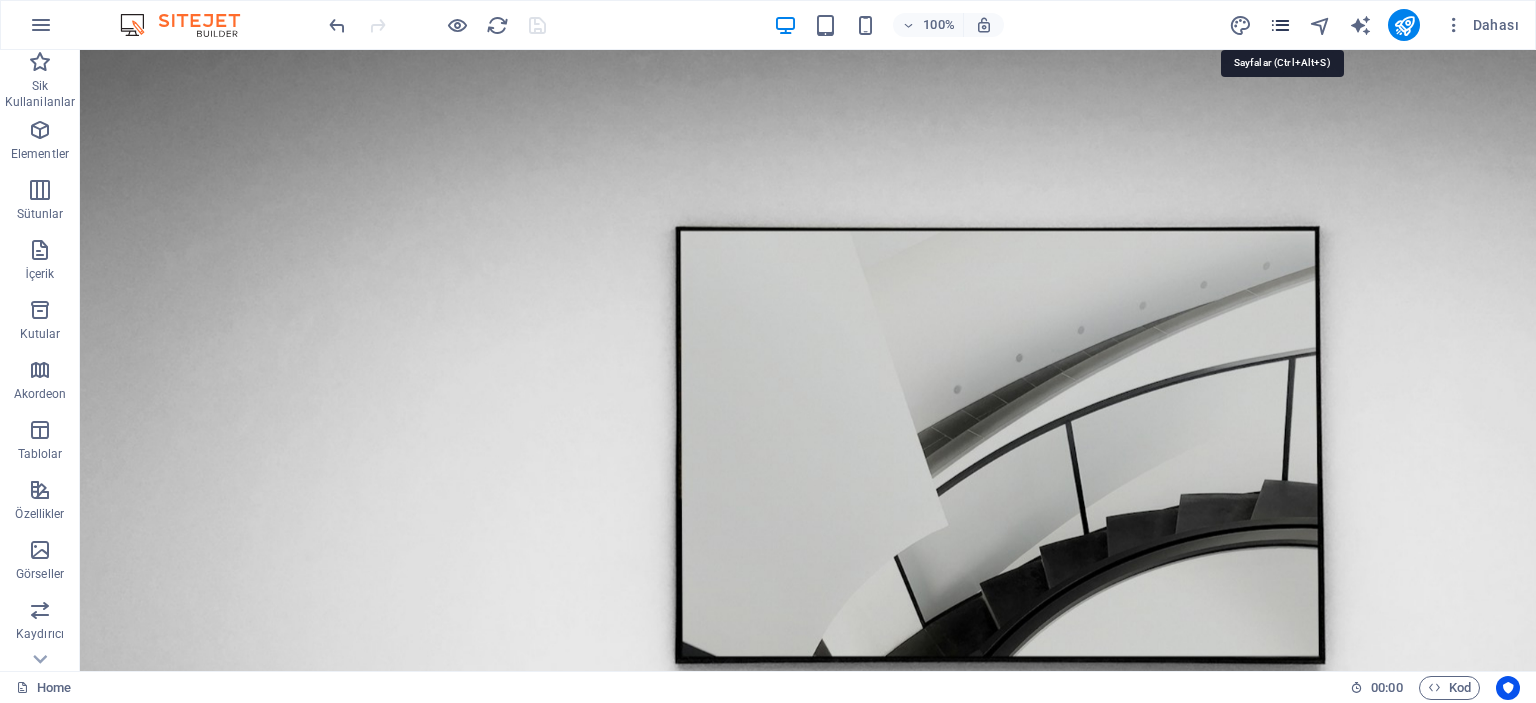 click at bounding box center (1280, 25) 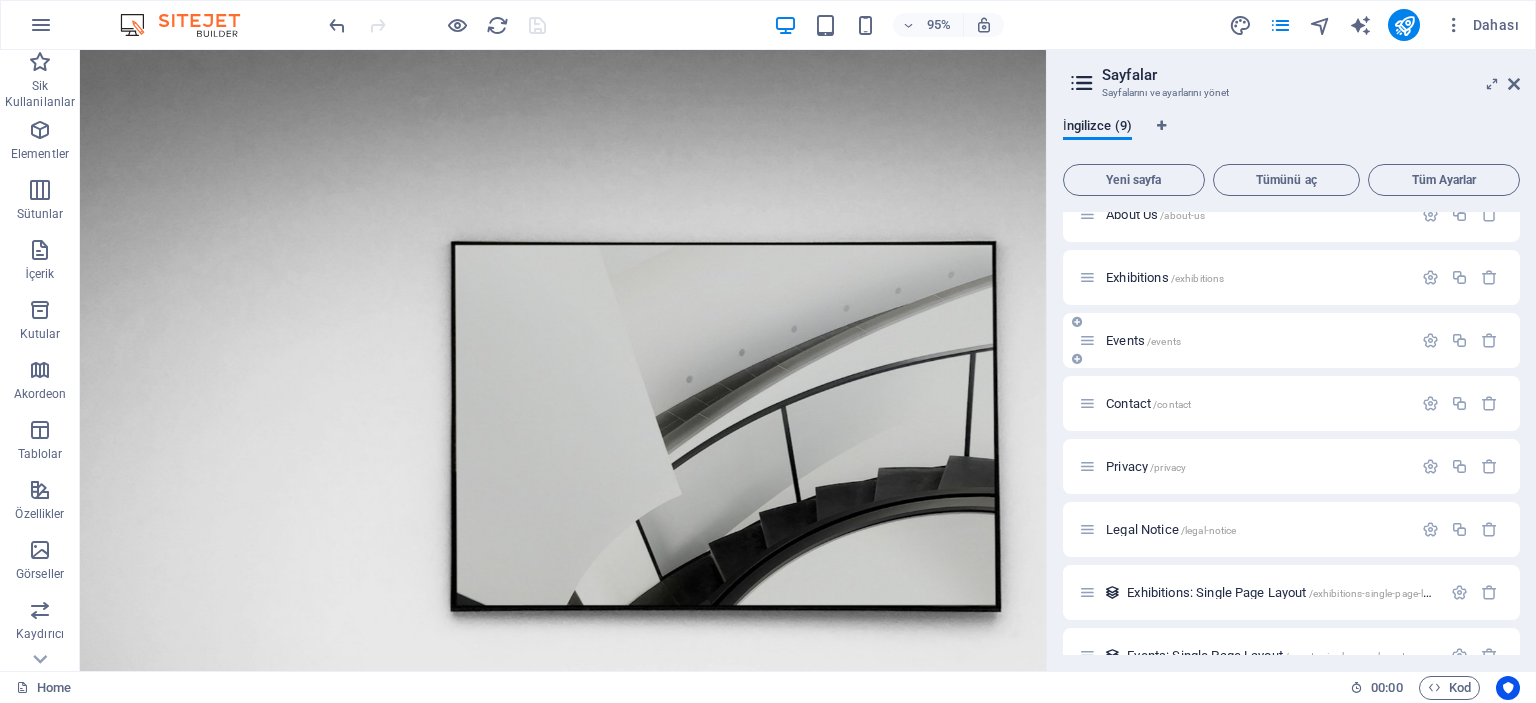 scroll, scrollTop: 124, scrollLeft: 0, axis: vertical 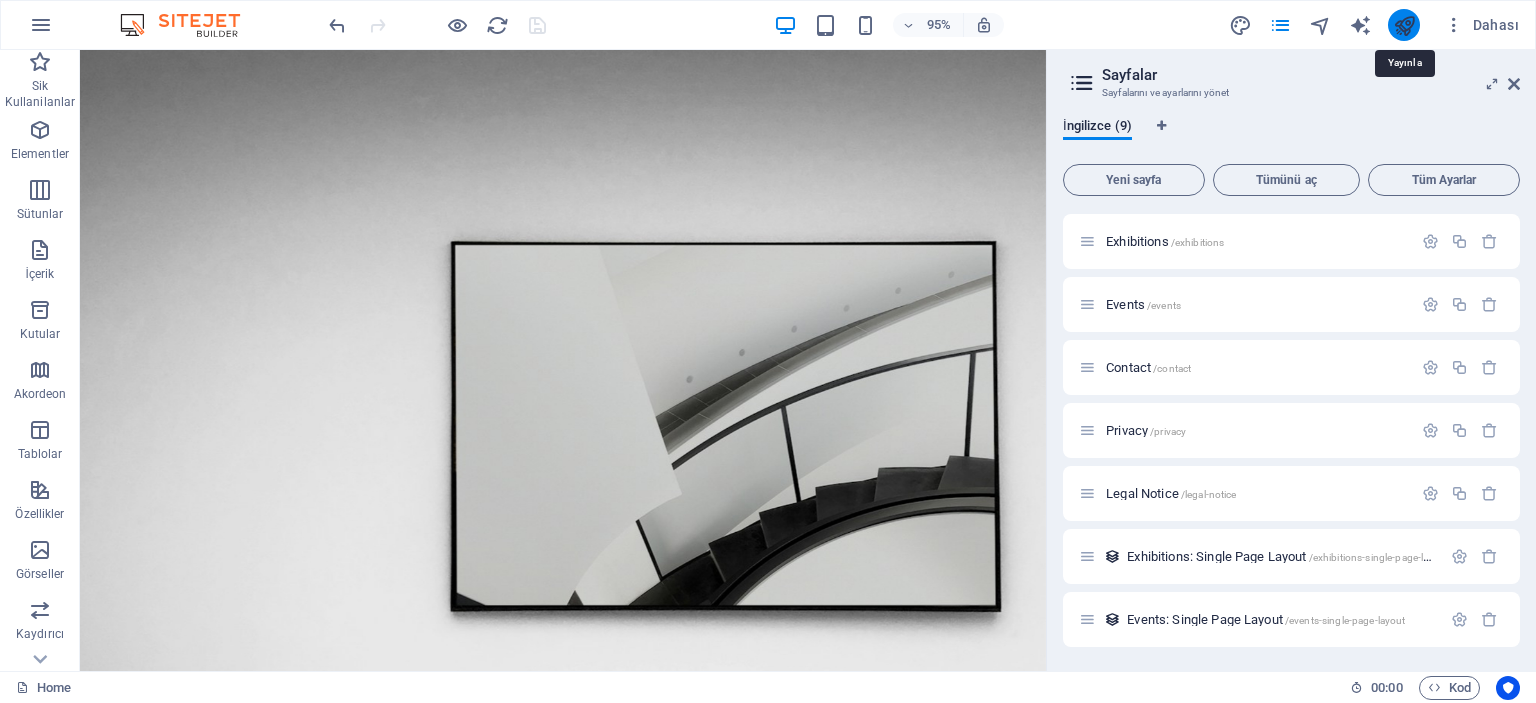 click at bounding box center (1404, 25) 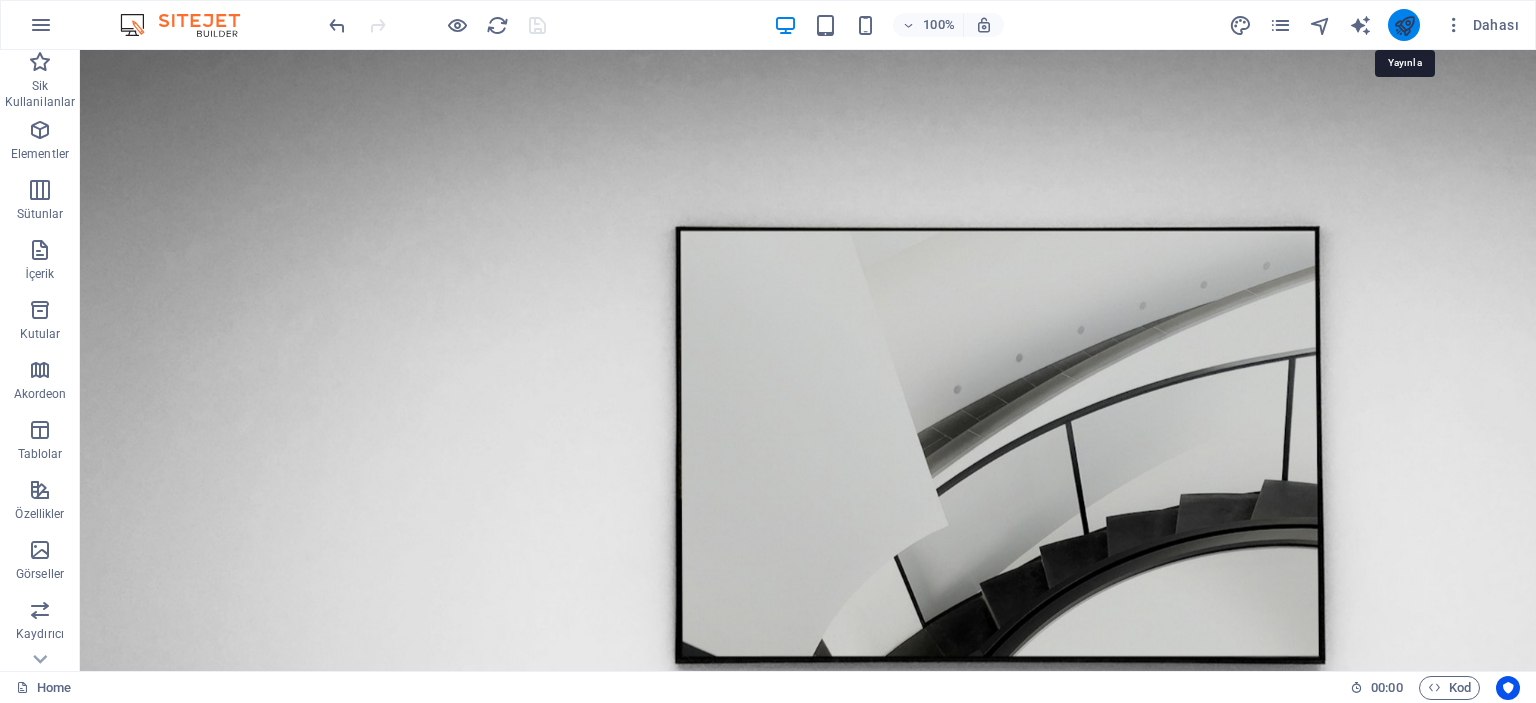 click at bounding box center [1404, 25] 